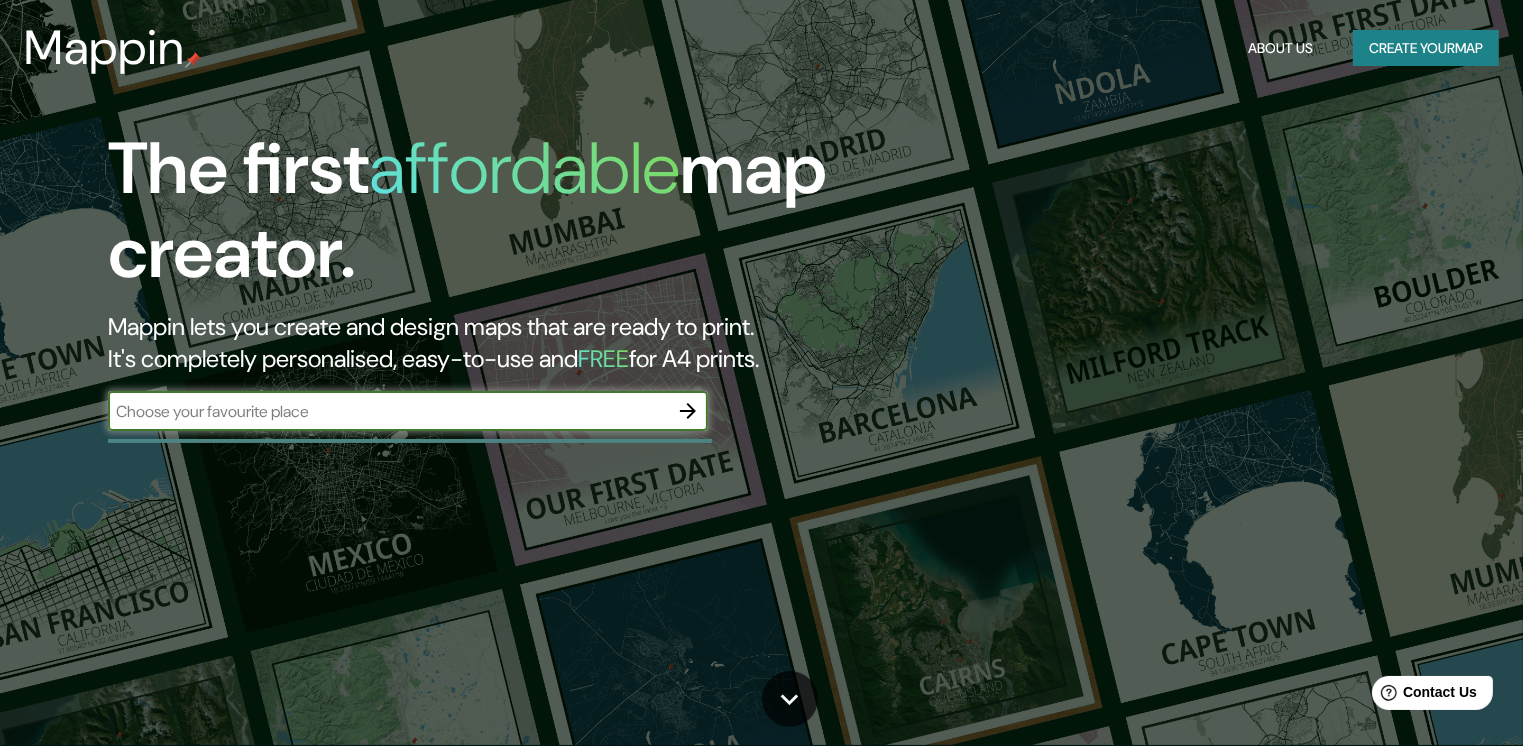 scroll, scrollTop: 0, scrollLeft: 0, axis: both 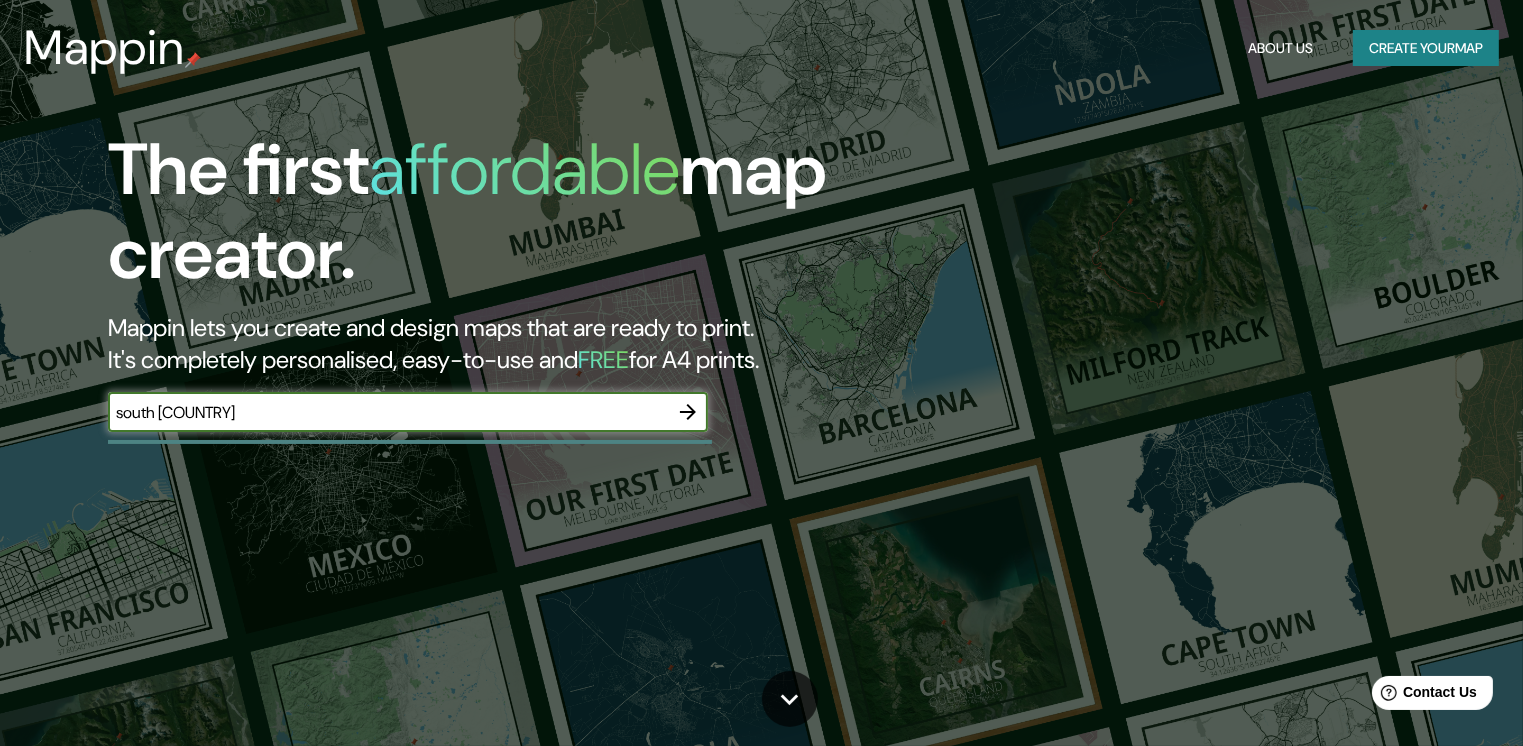 type on "south [COUNTRY]" 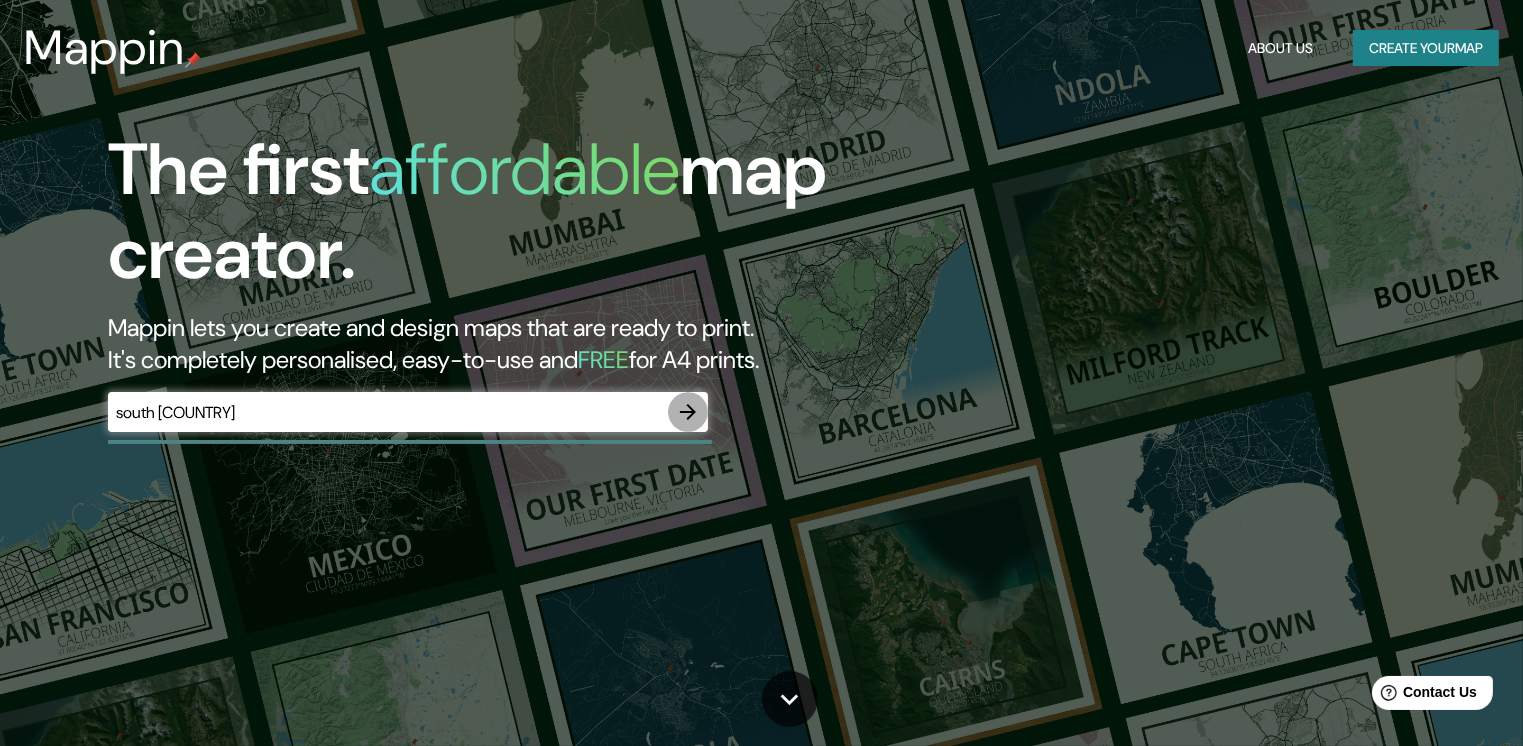 click at bounding box center (688, 412) 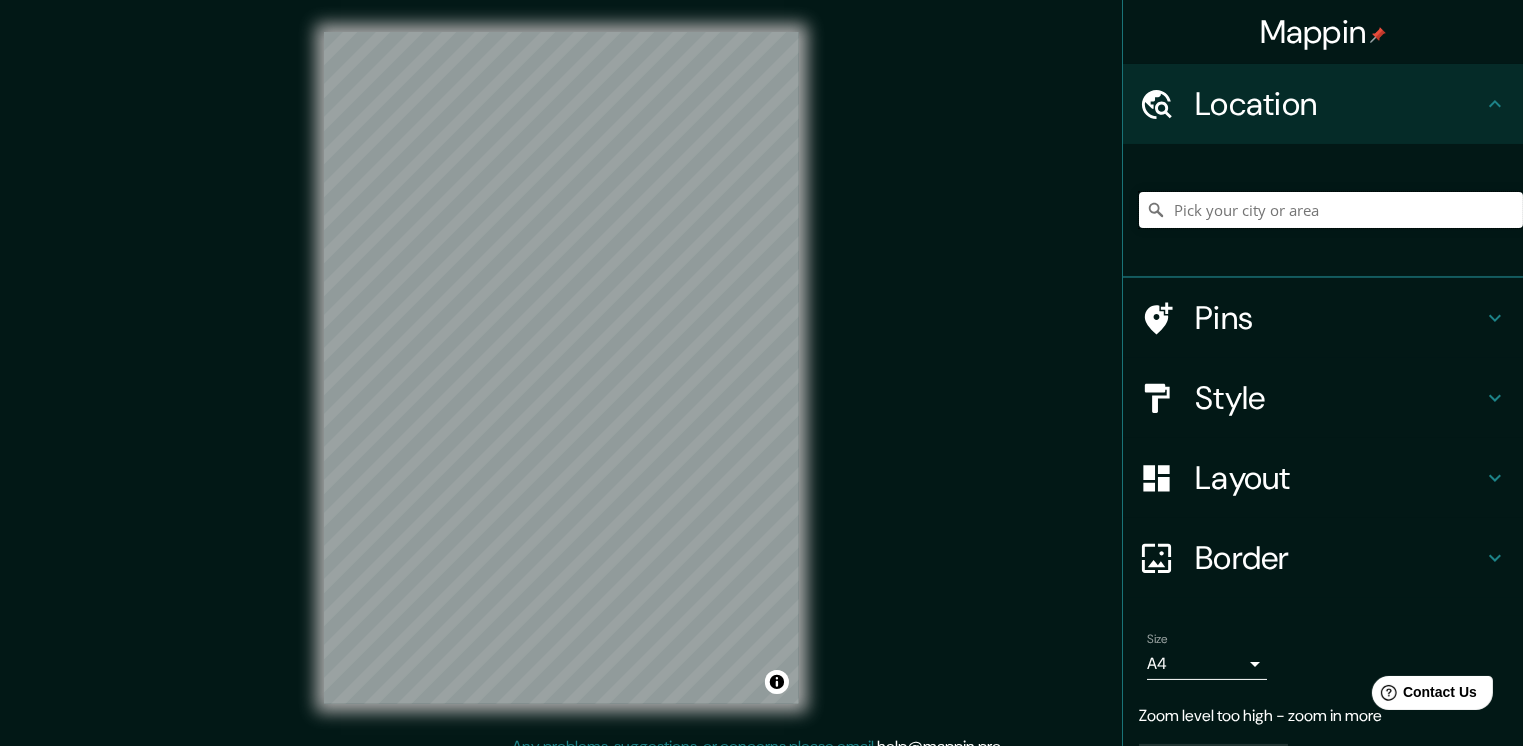 click at bounding box center [1331, 210] 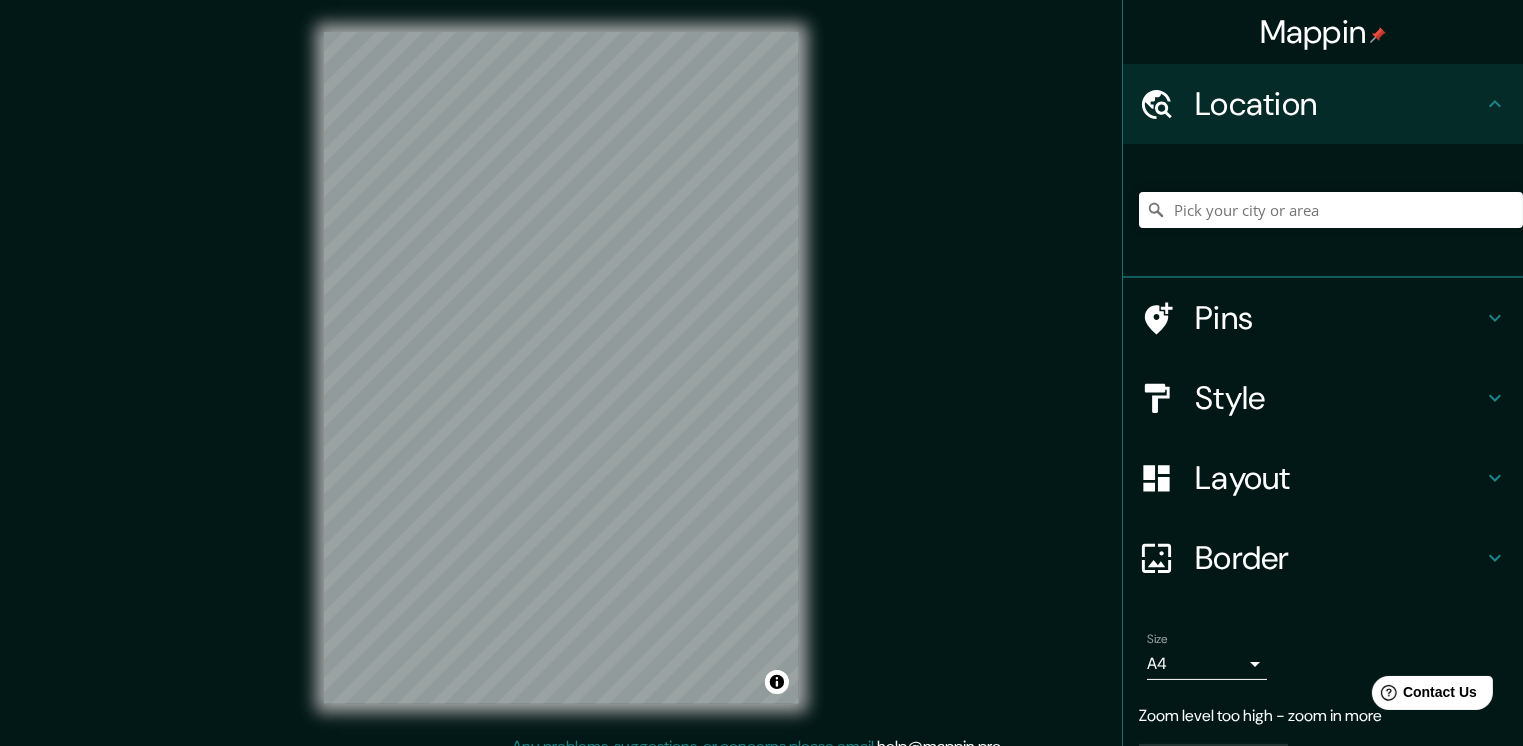 click at bounding box center (1495, 318) 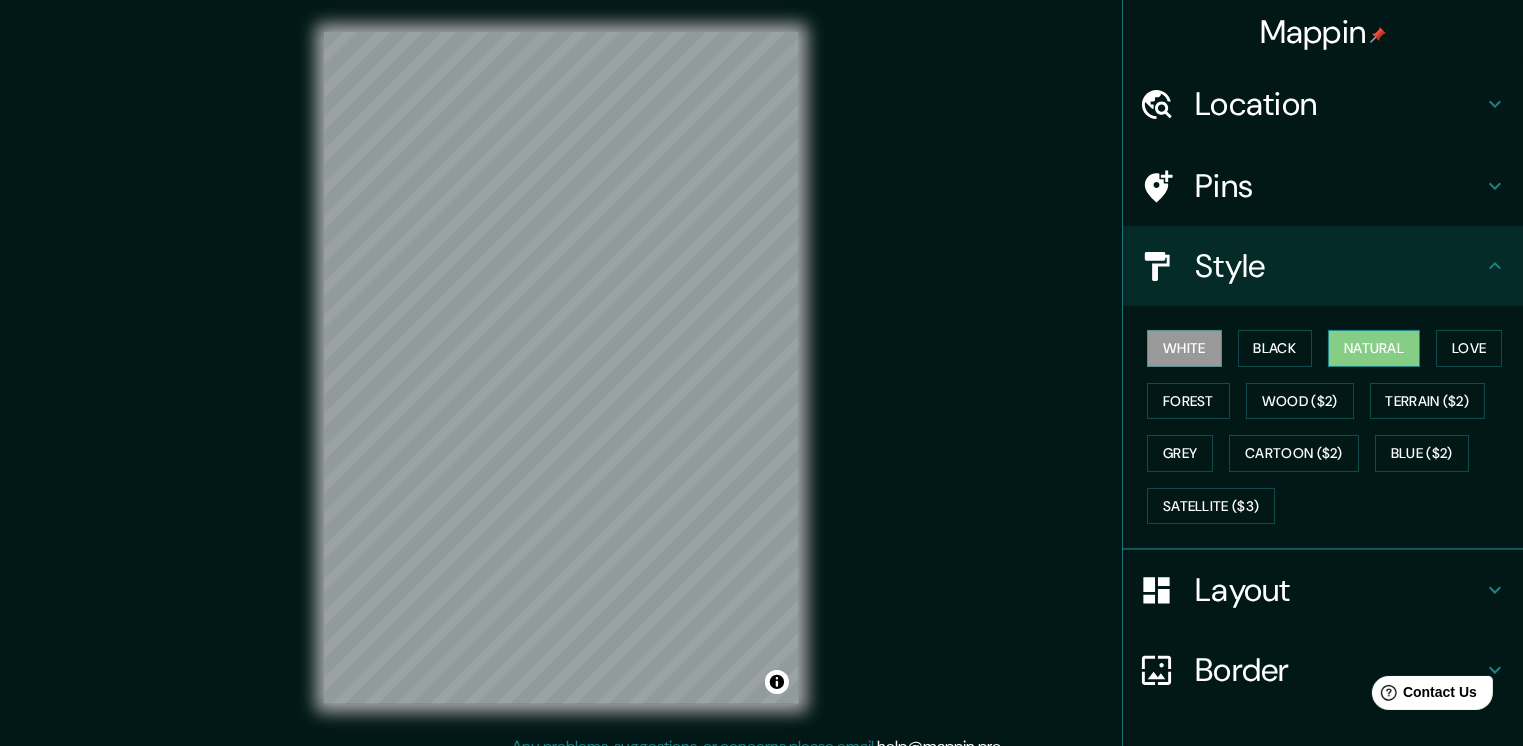click on "Natural" at bounding box center (1374, 348) 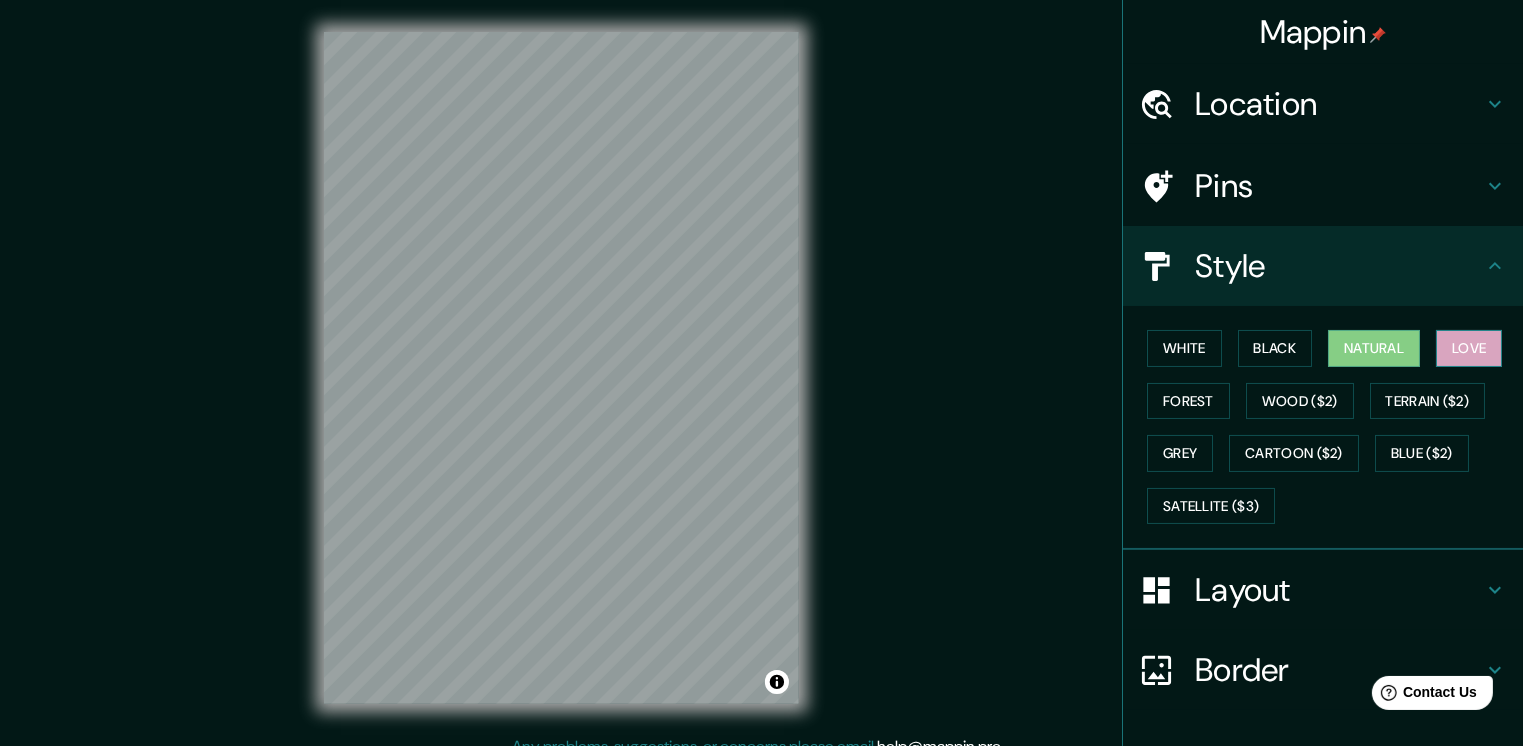 click on "Love" at bounding box center [1469, 348] 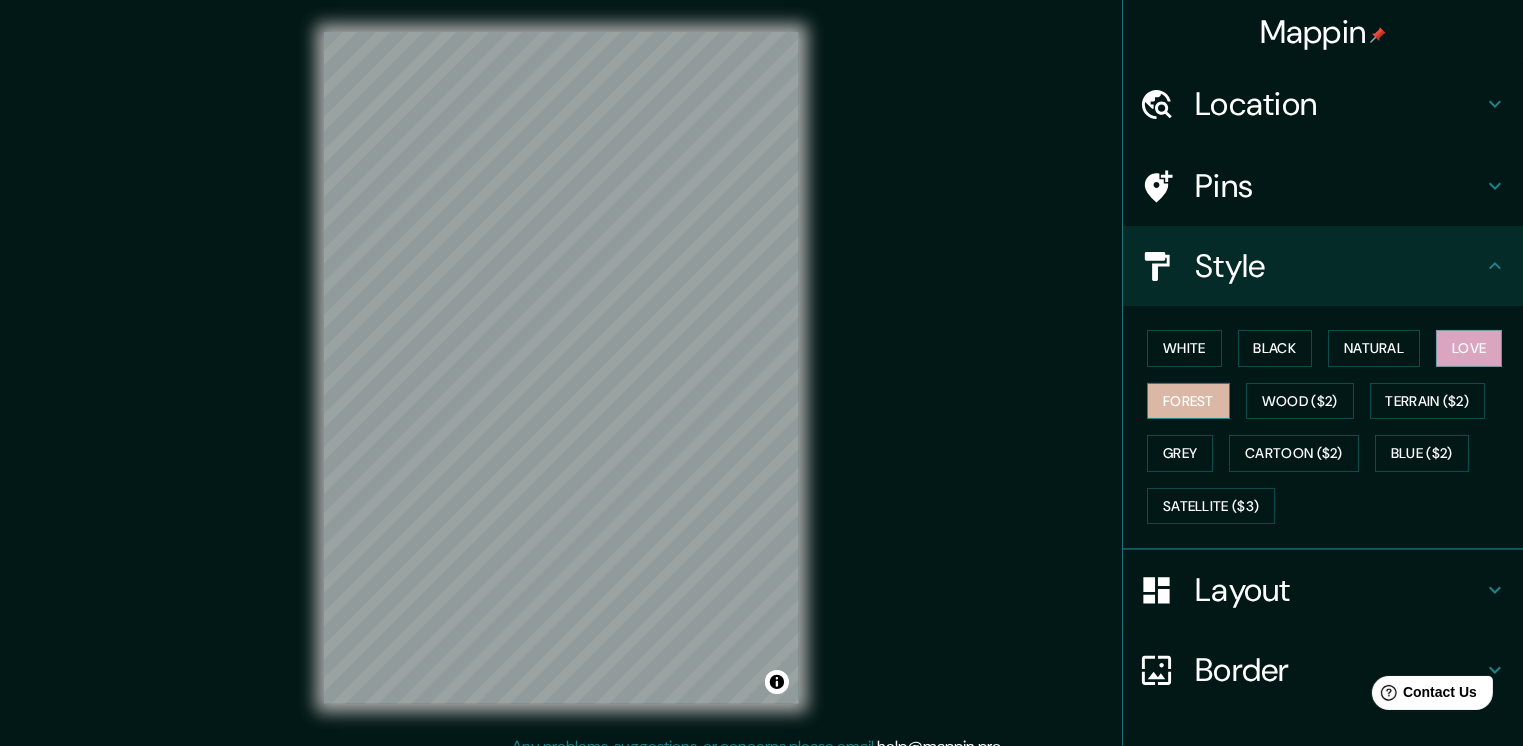 click on "Forest" at bounding box center [1188, 401] 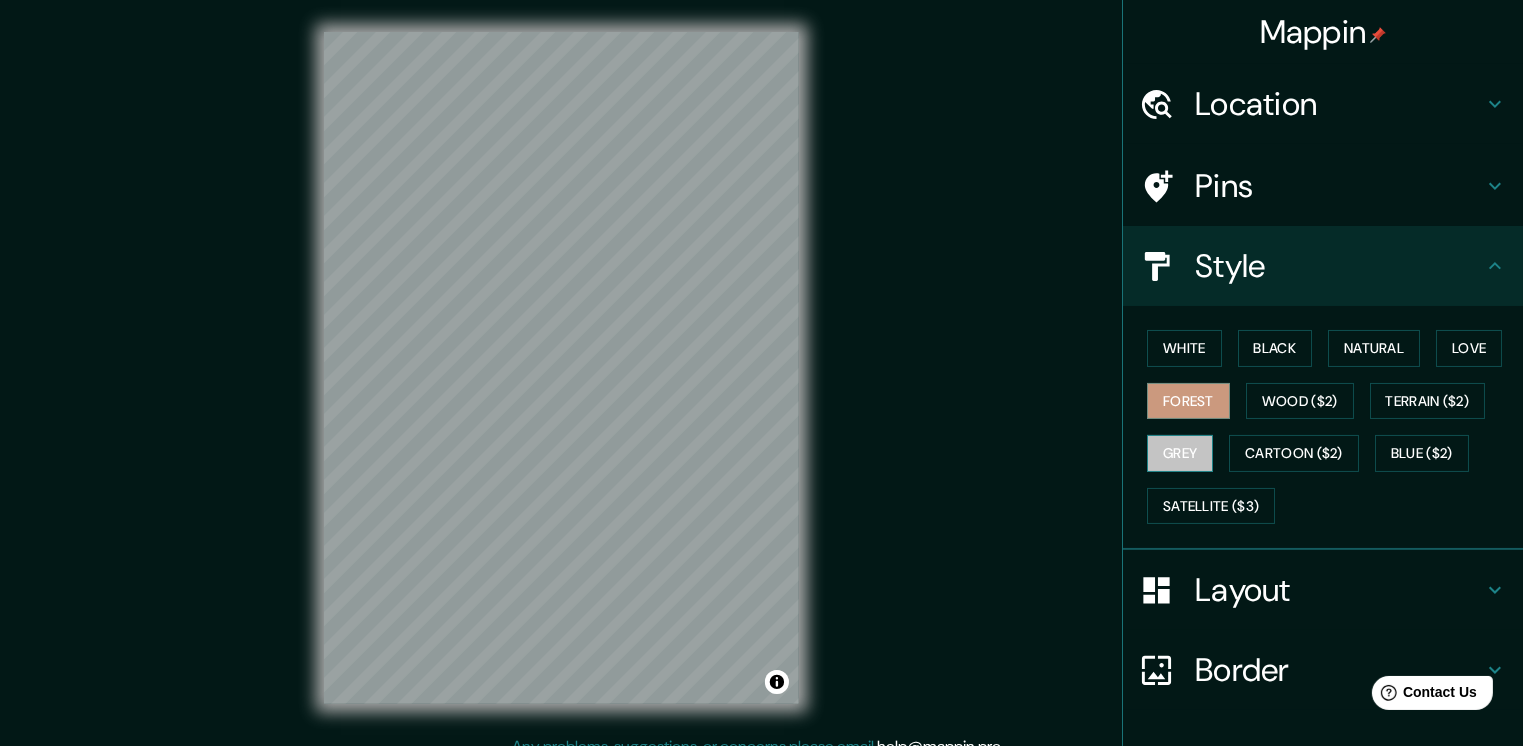click on "Grey" at bounding box center (1180, 453) 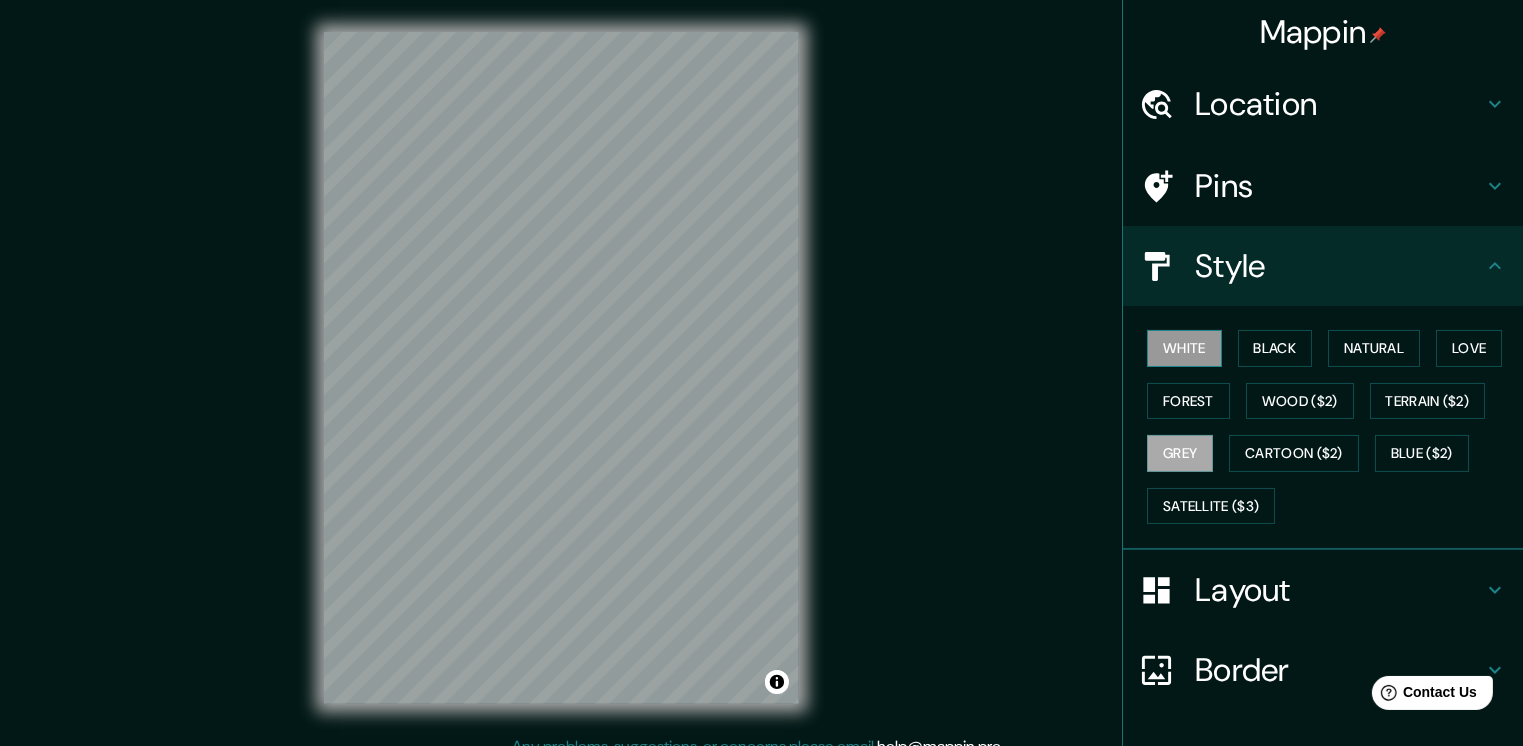 click on "White" at bounding box center (1184, 348) 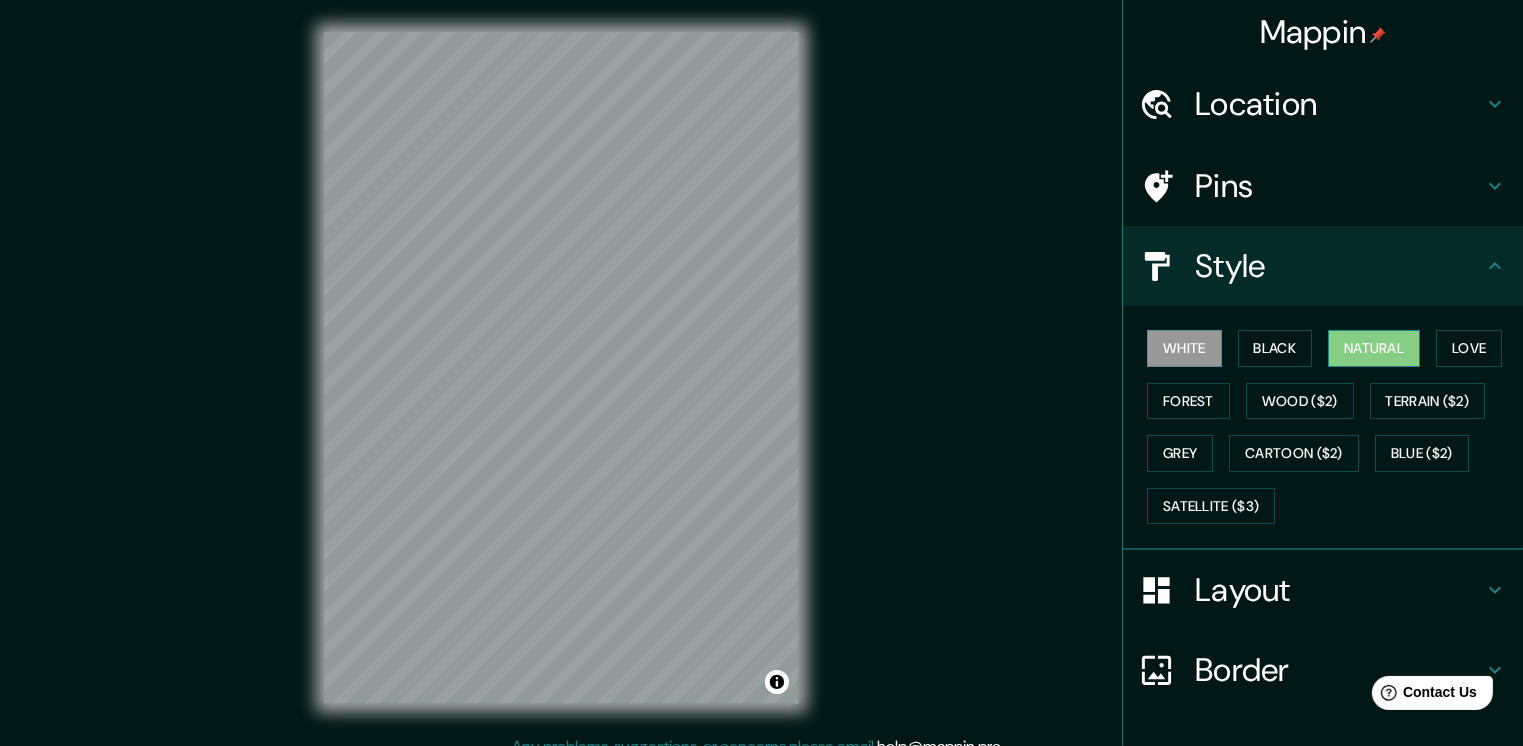 click on "Natural" at bounding box center (1374, 348) 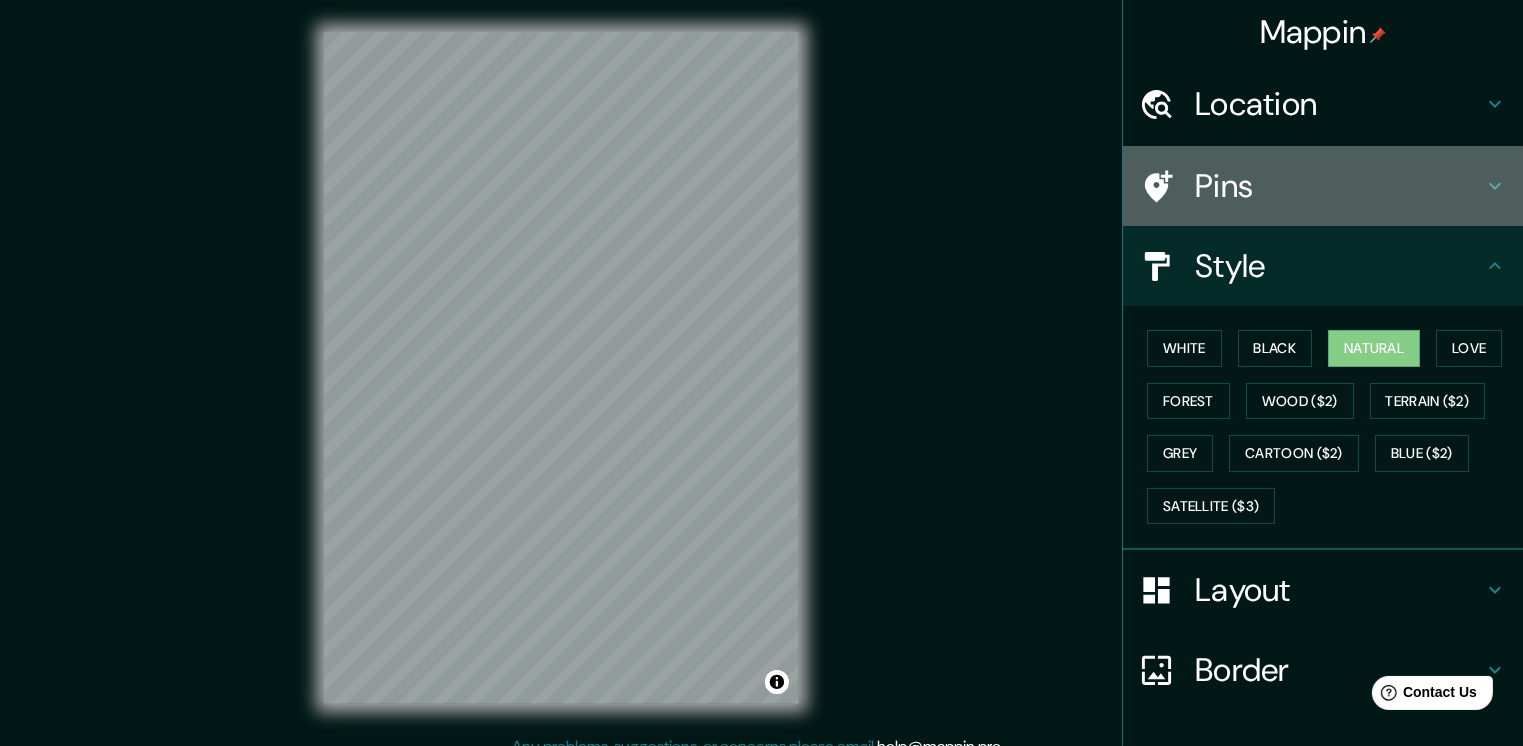 click on "Pins" at bounding box center (1339, 104) 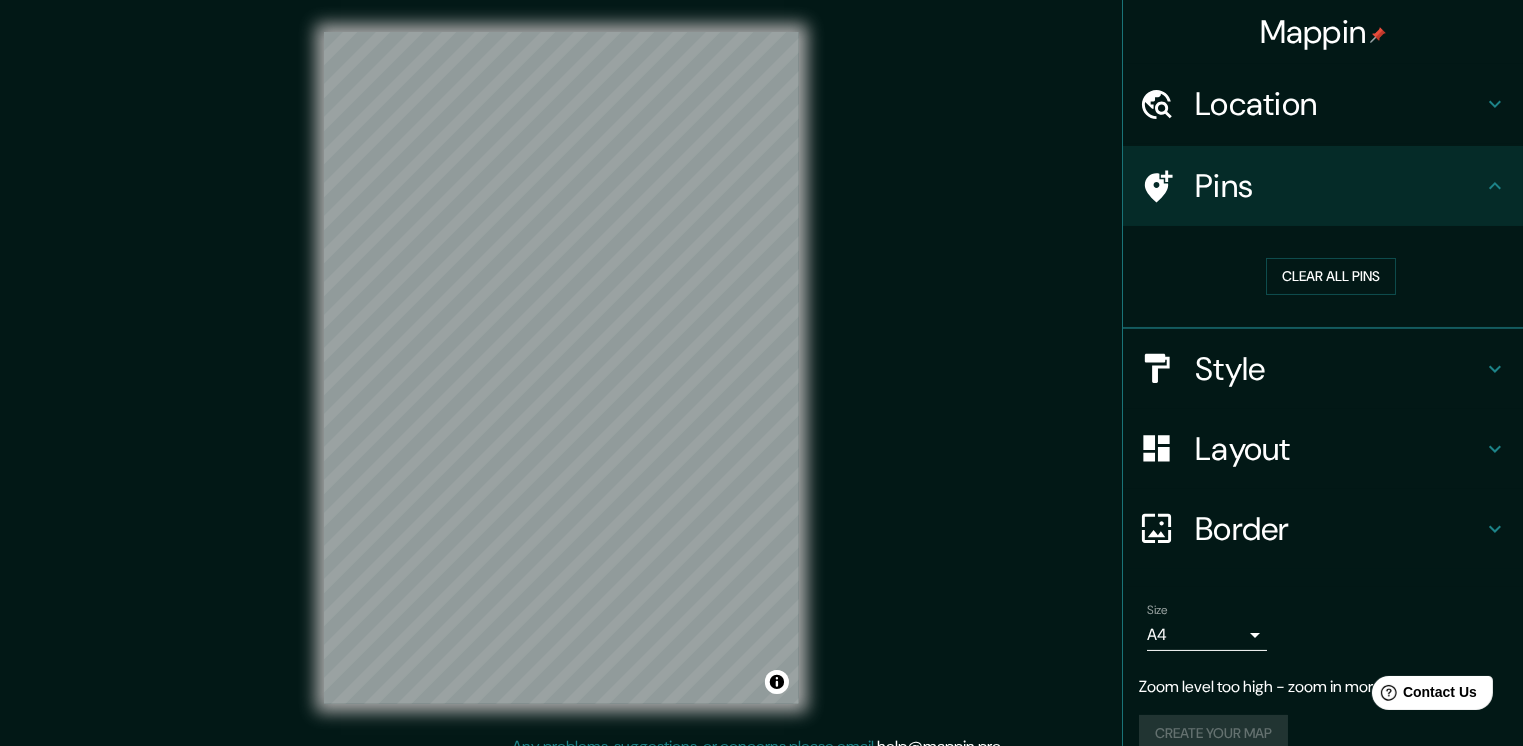click on "Layout" at bounding box center [1339, 104] 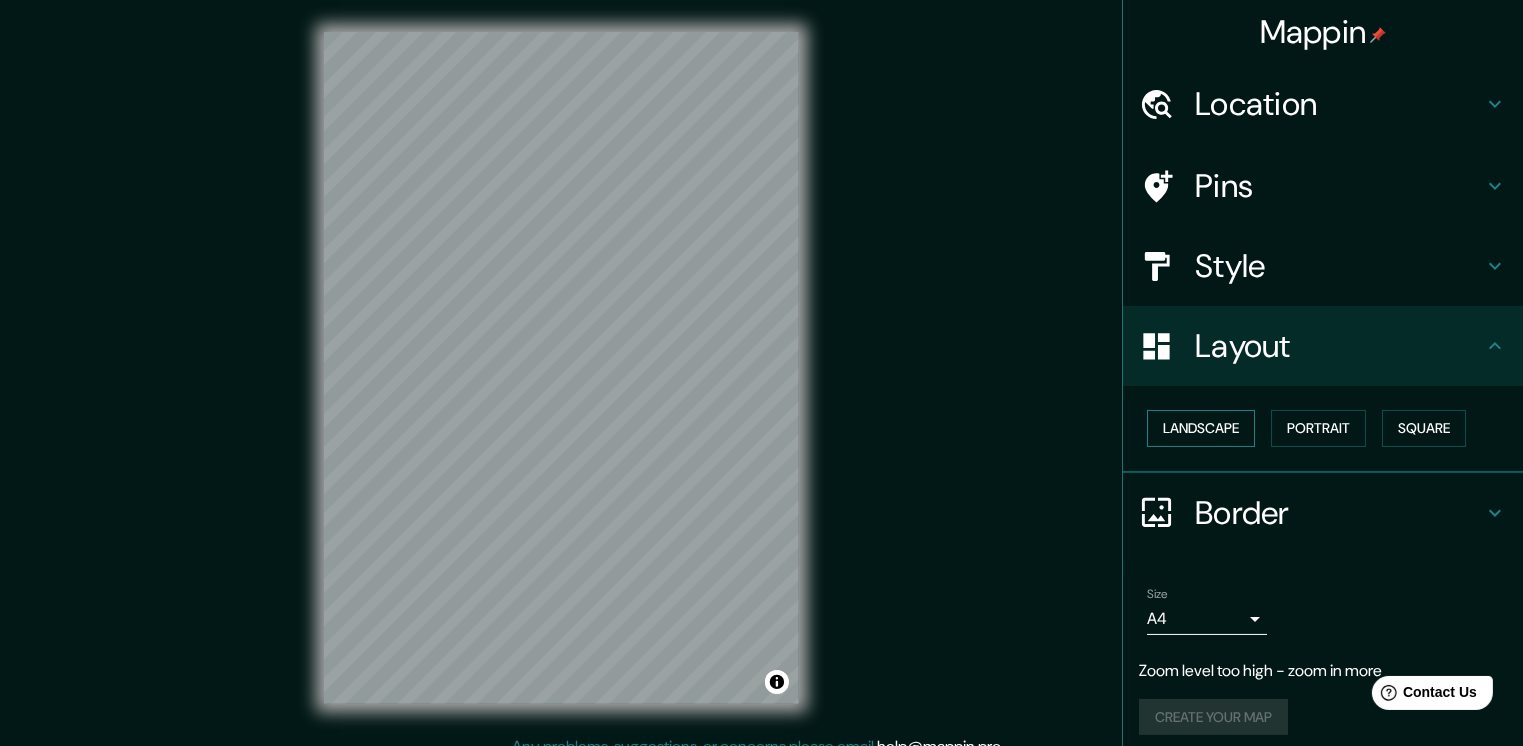 click on "Landscape" at bounding box center (1201, 428) 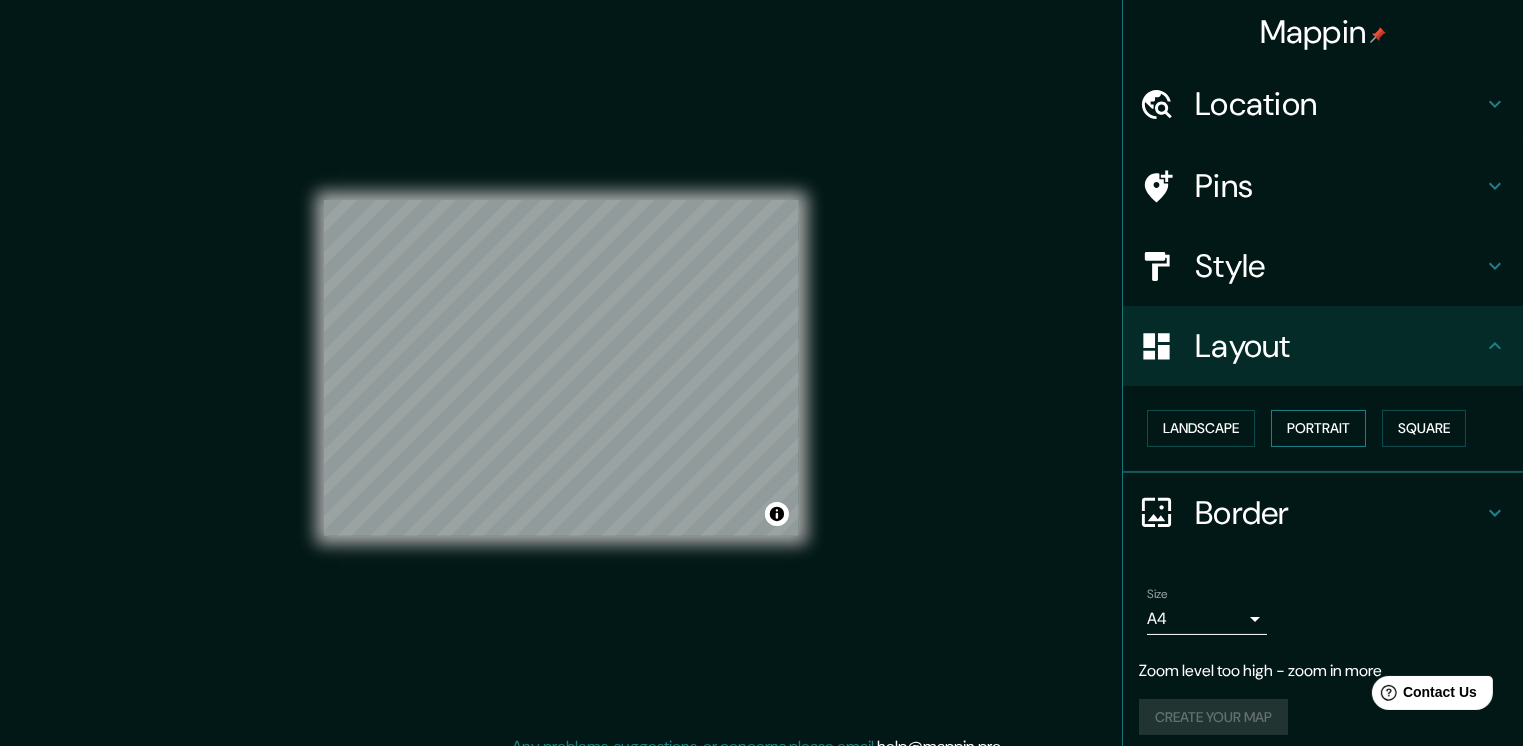 click on "Portrait" at bounding box center [1318, 428] 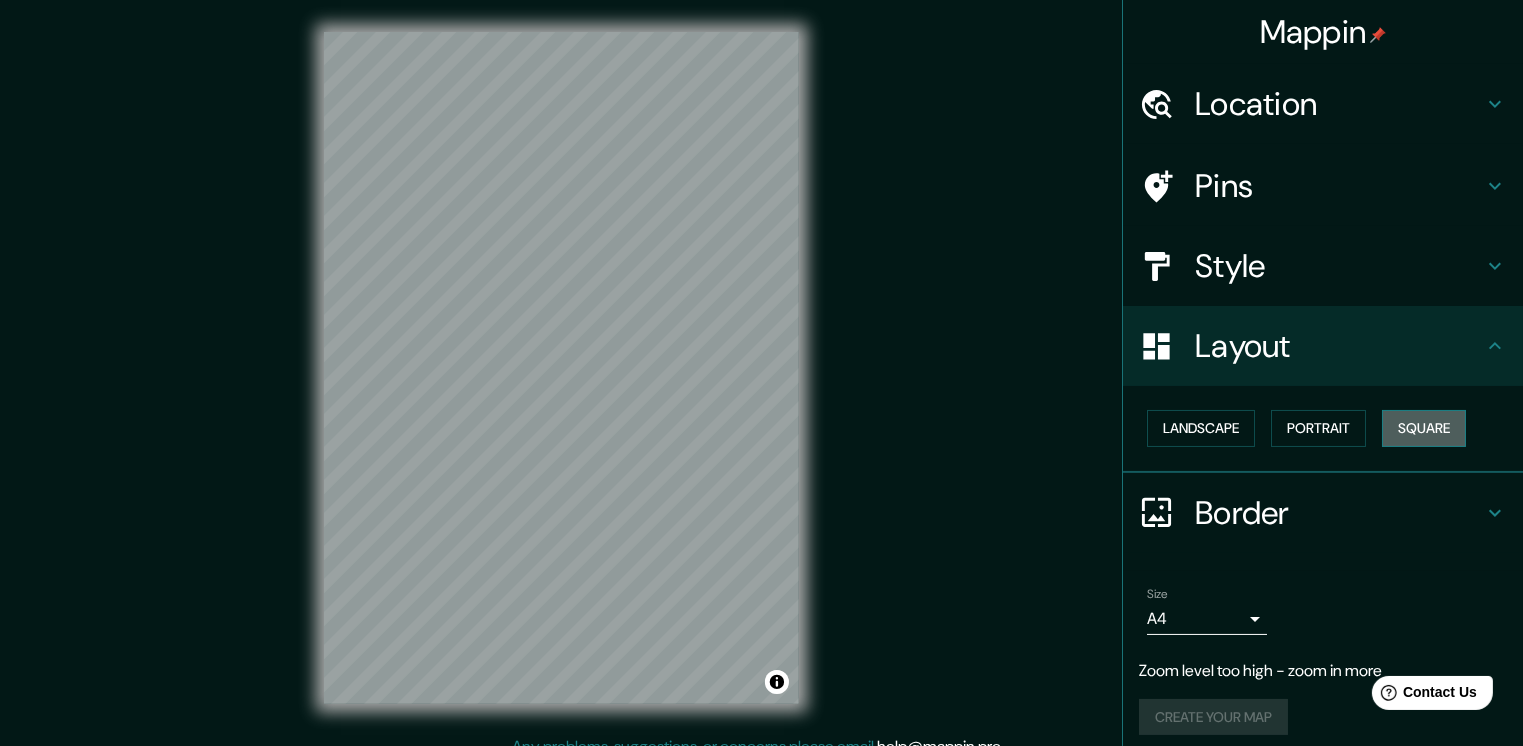 click on "Square" at bounding box center (1424, 428) 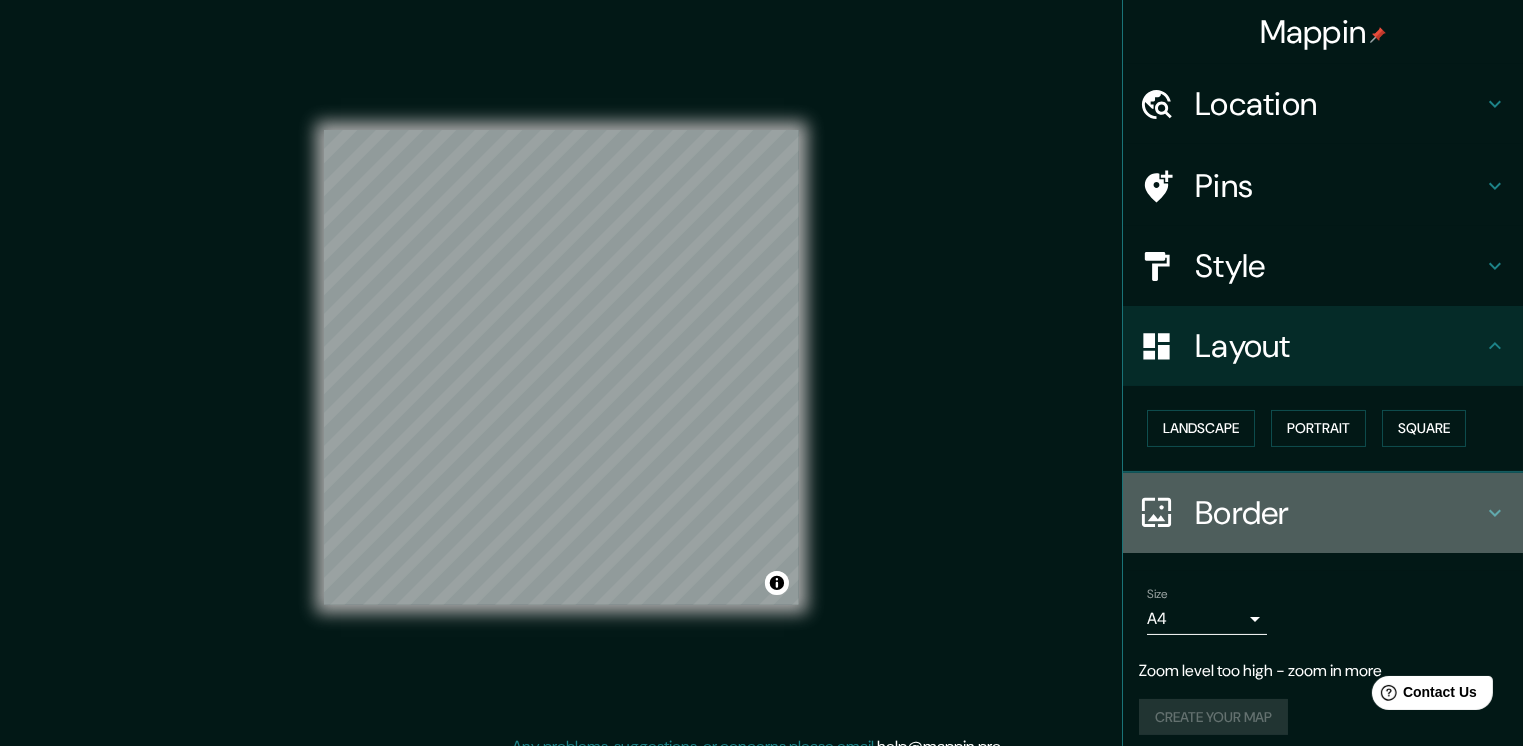 click on "Border" at bounding box center [1339, 104] 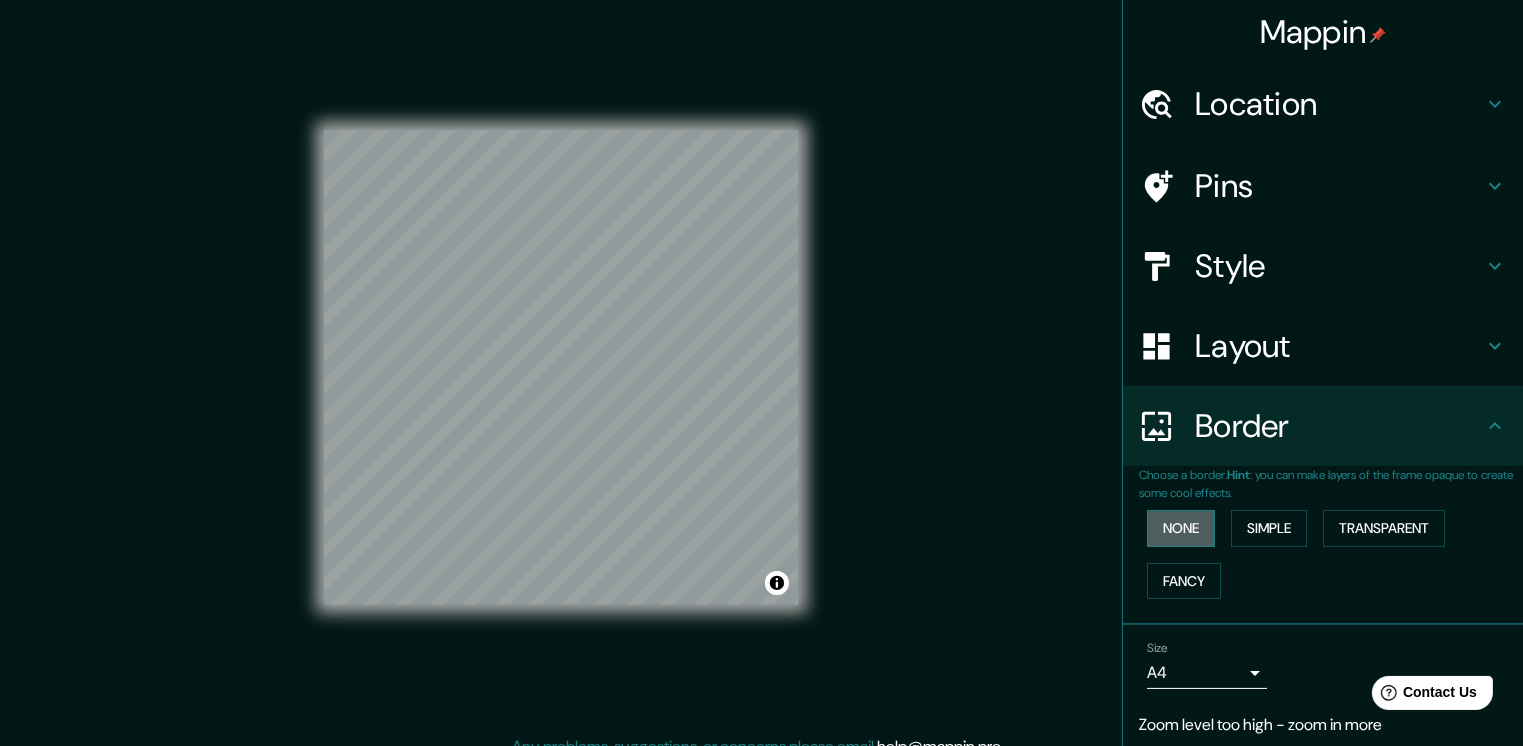 click on "None" at bounding box center (1181, 528) 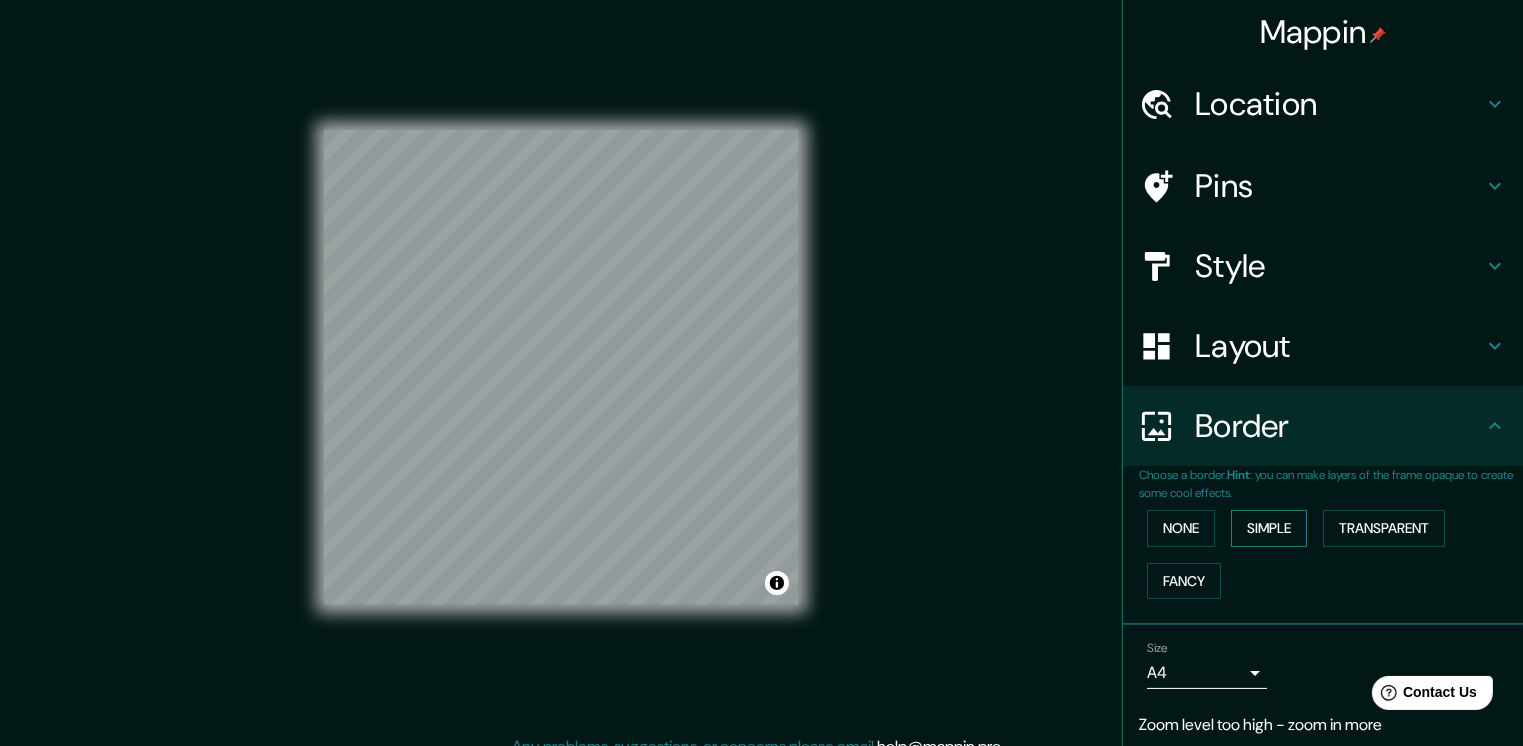 click on "Simple" at bounding box center (1269, 528) 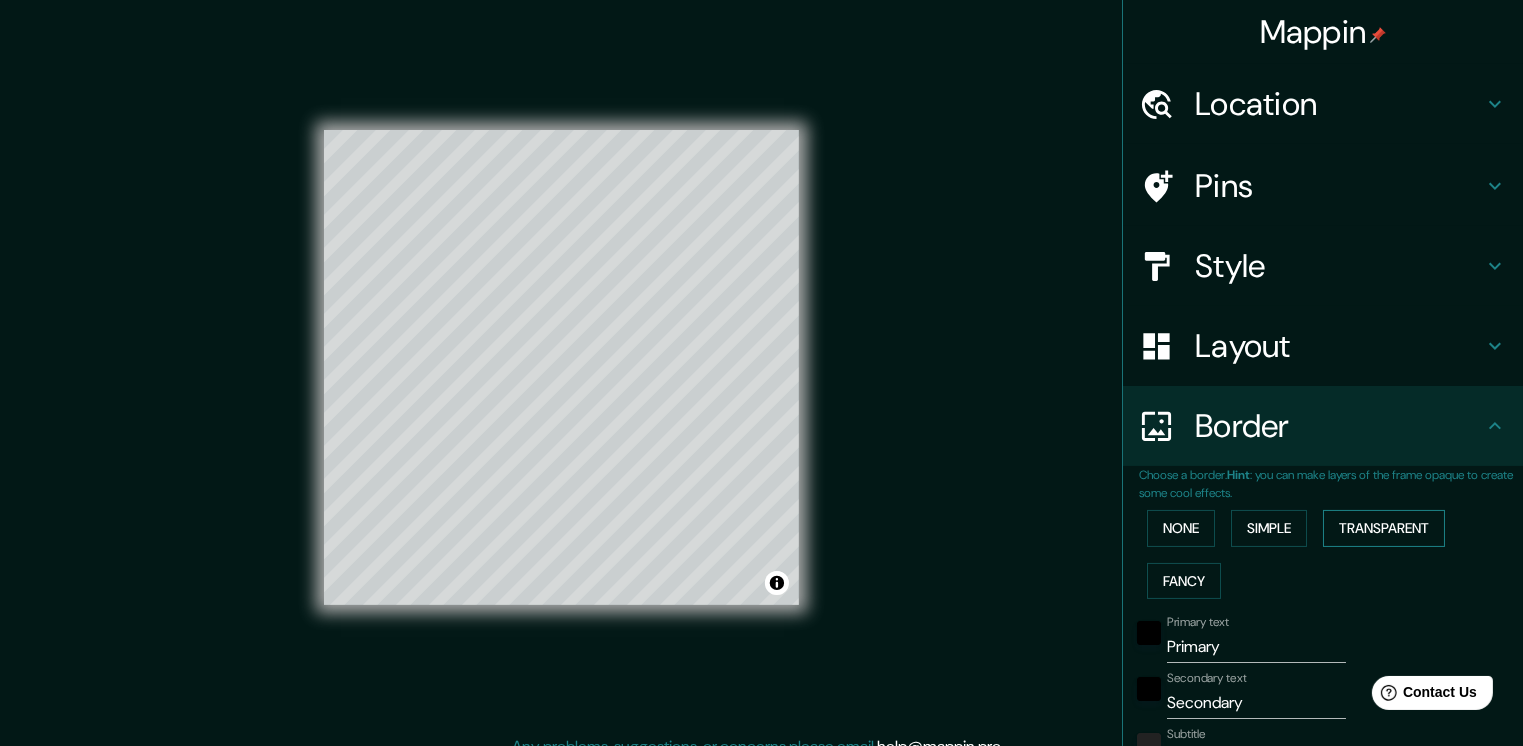 click on "Transparent" at bounding box center (1384, 528) 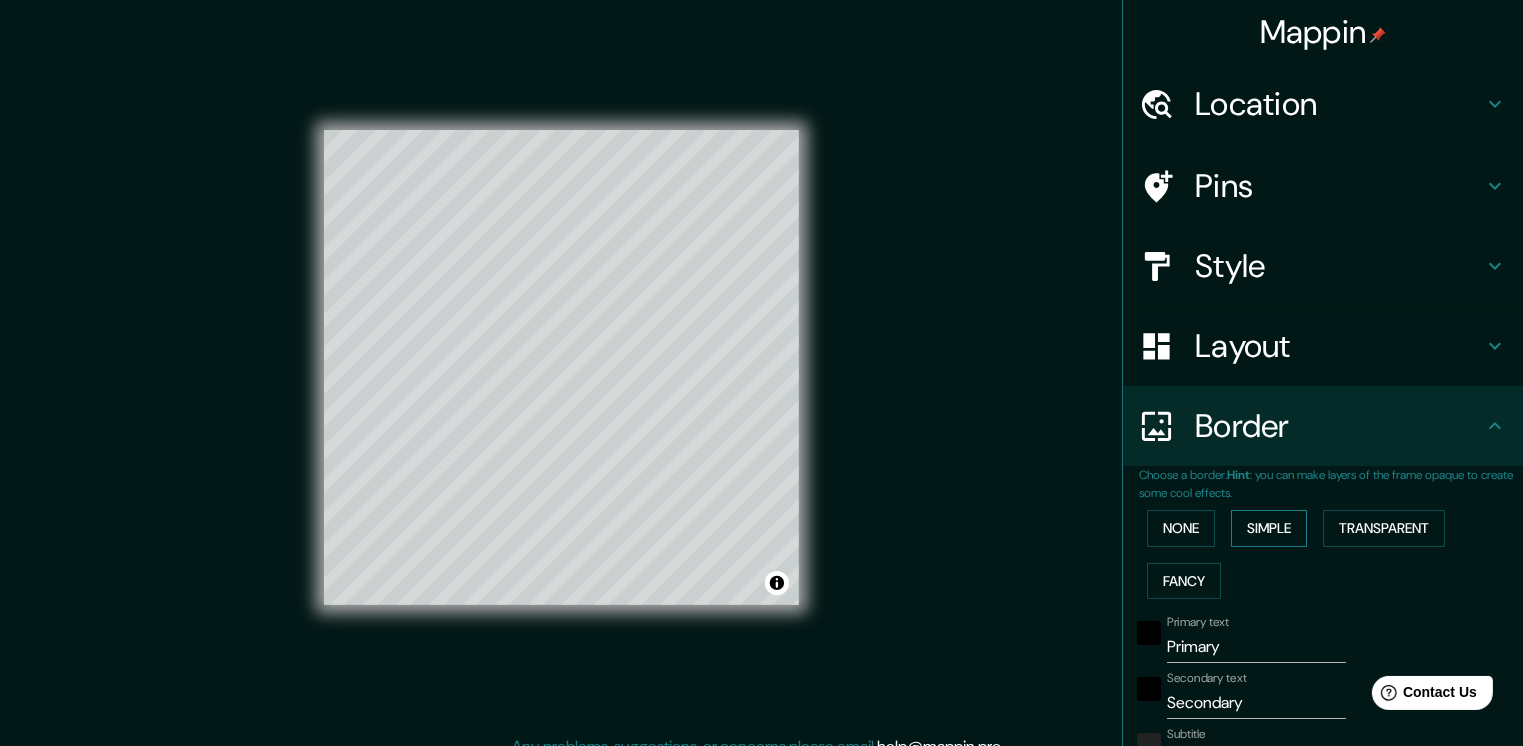 click on "Simple" at bounding box center (1269, 528) 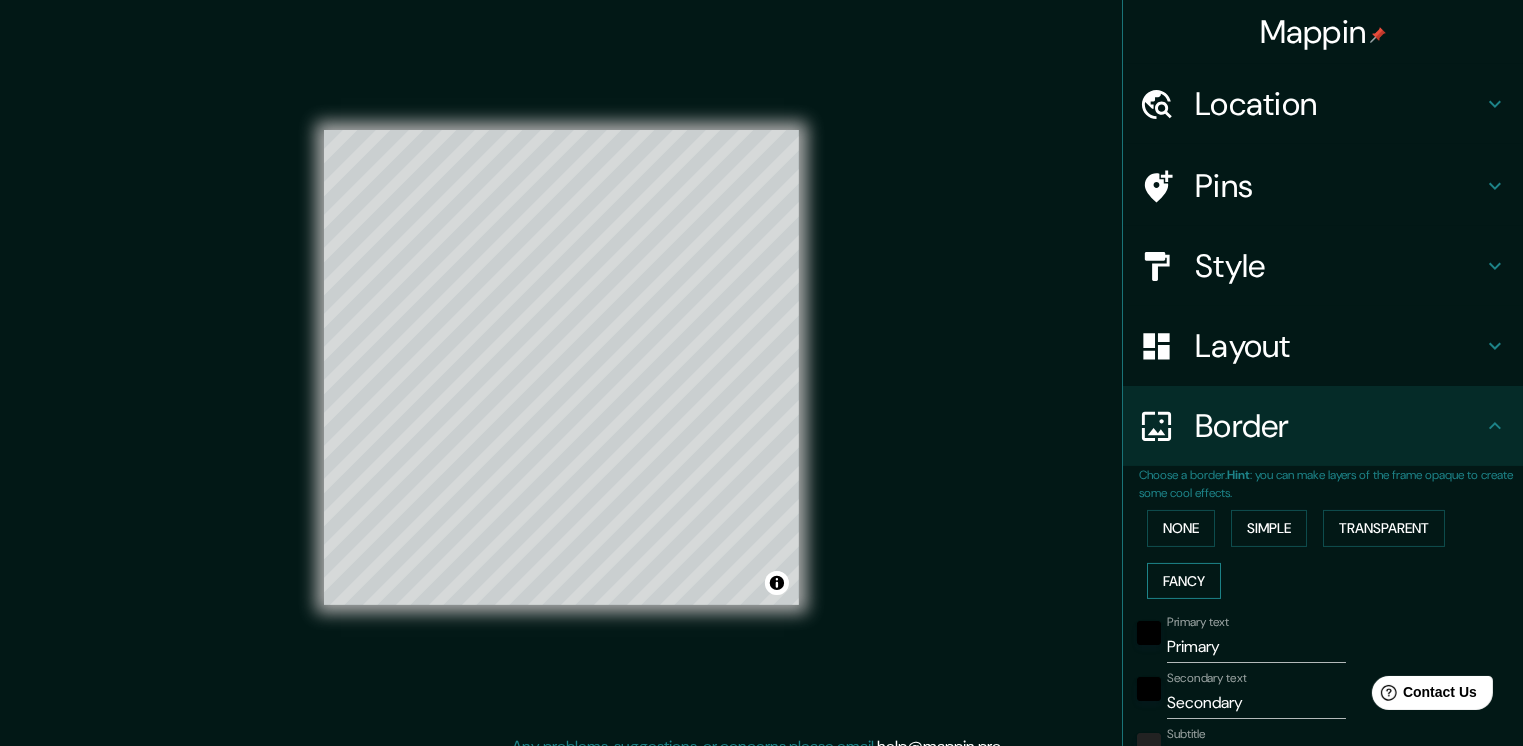 click on "Fancy" at bounding box center (1184, 581) 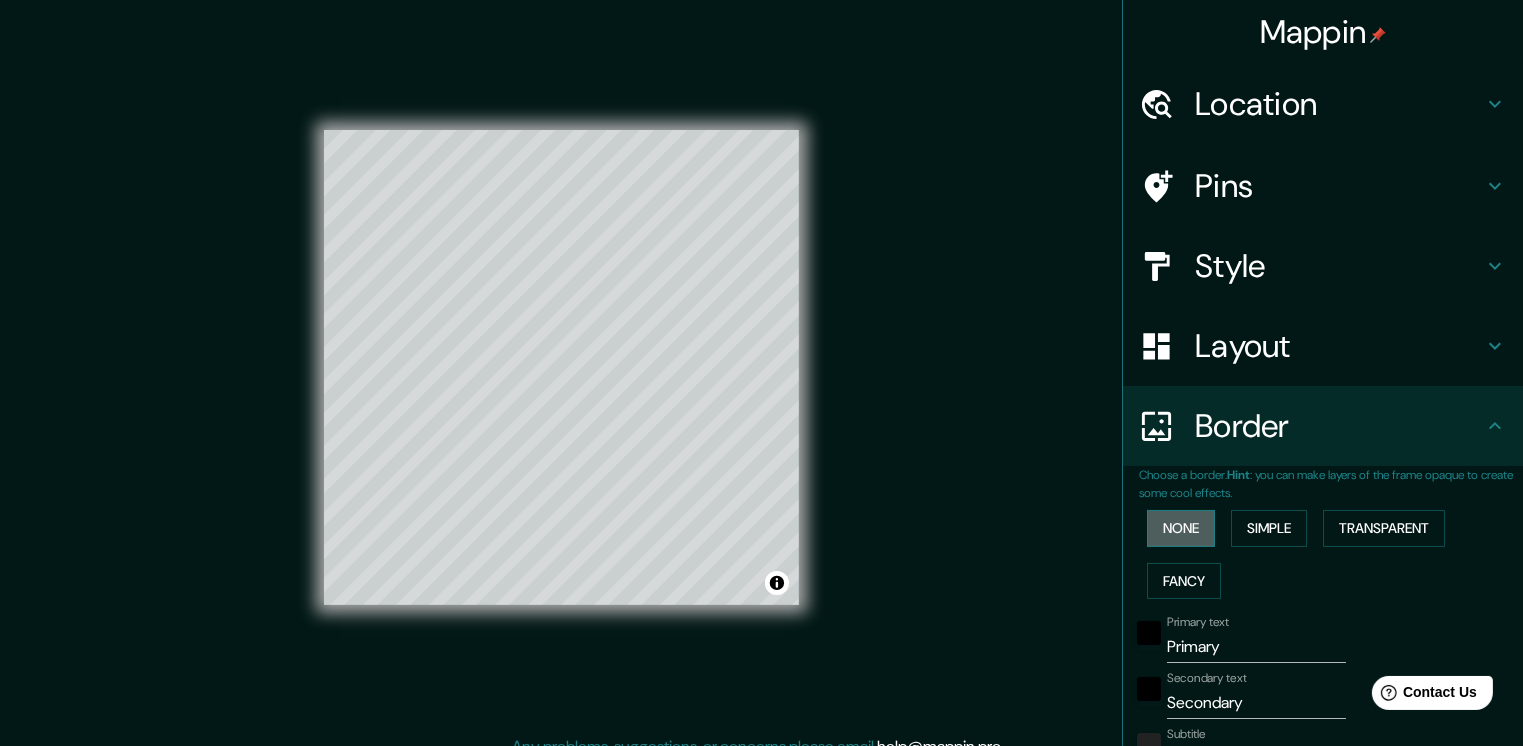 click on "None" at bounding box center (1181, 528) 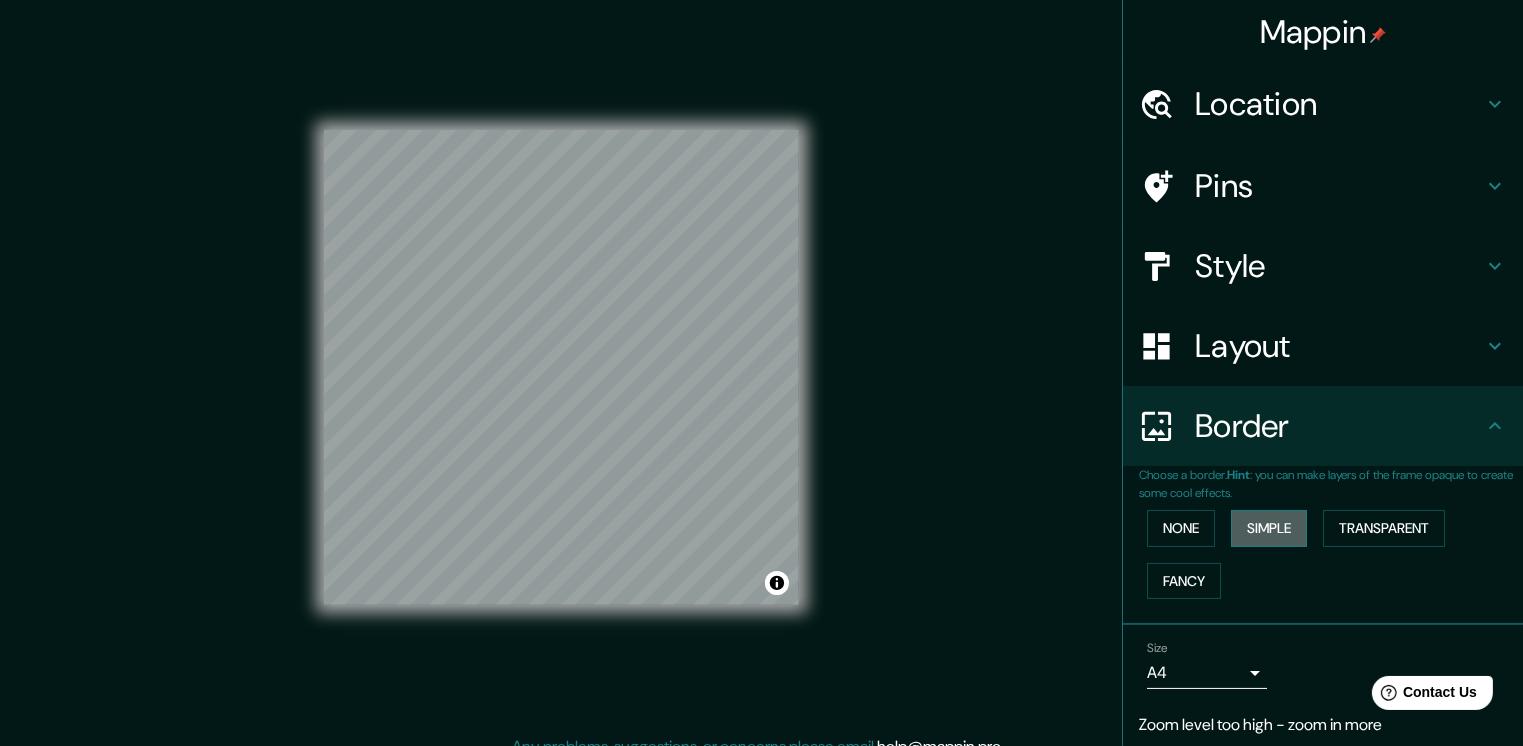 click on "Simple" at bounding box center [1269, 528] 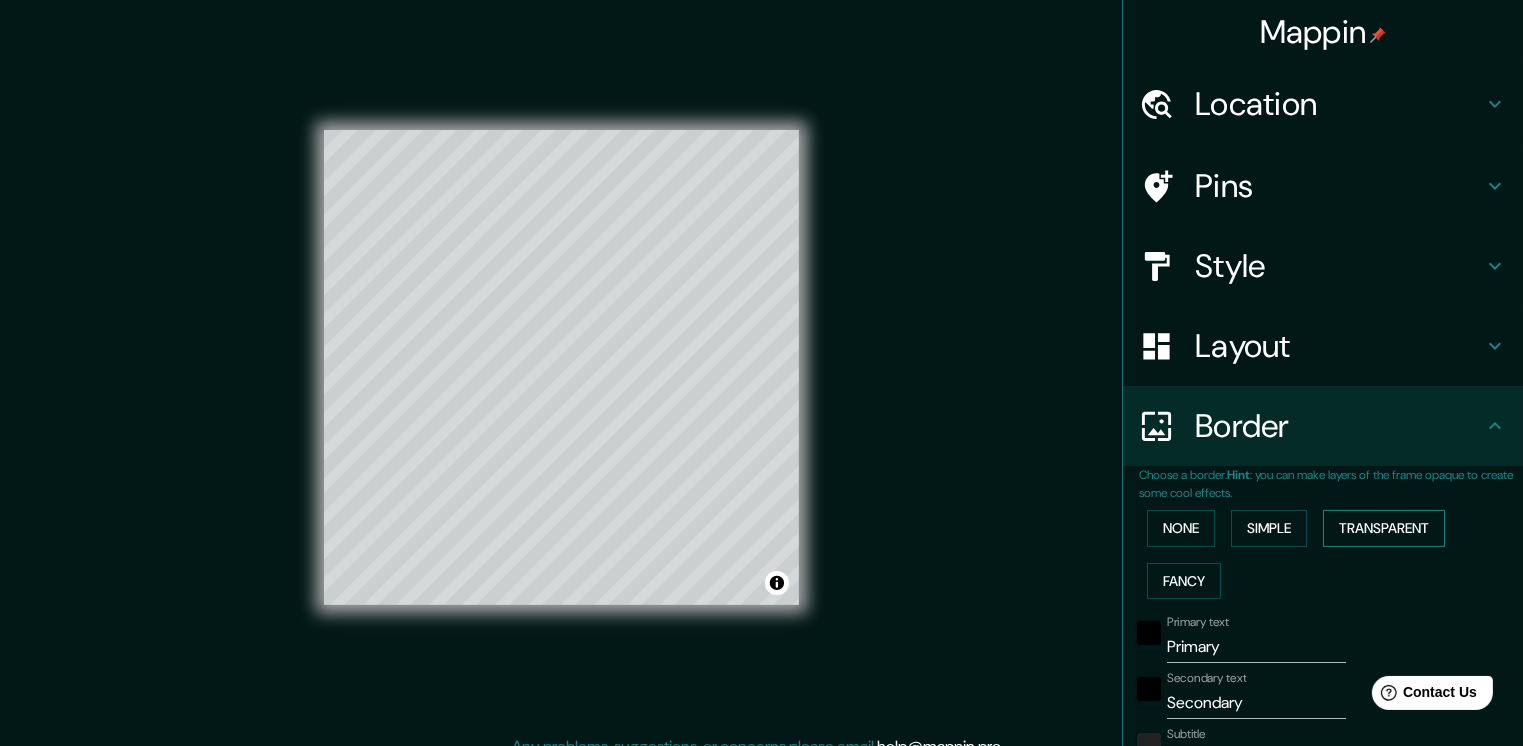 click on "Transparent" at bounding box center [1384, 528] 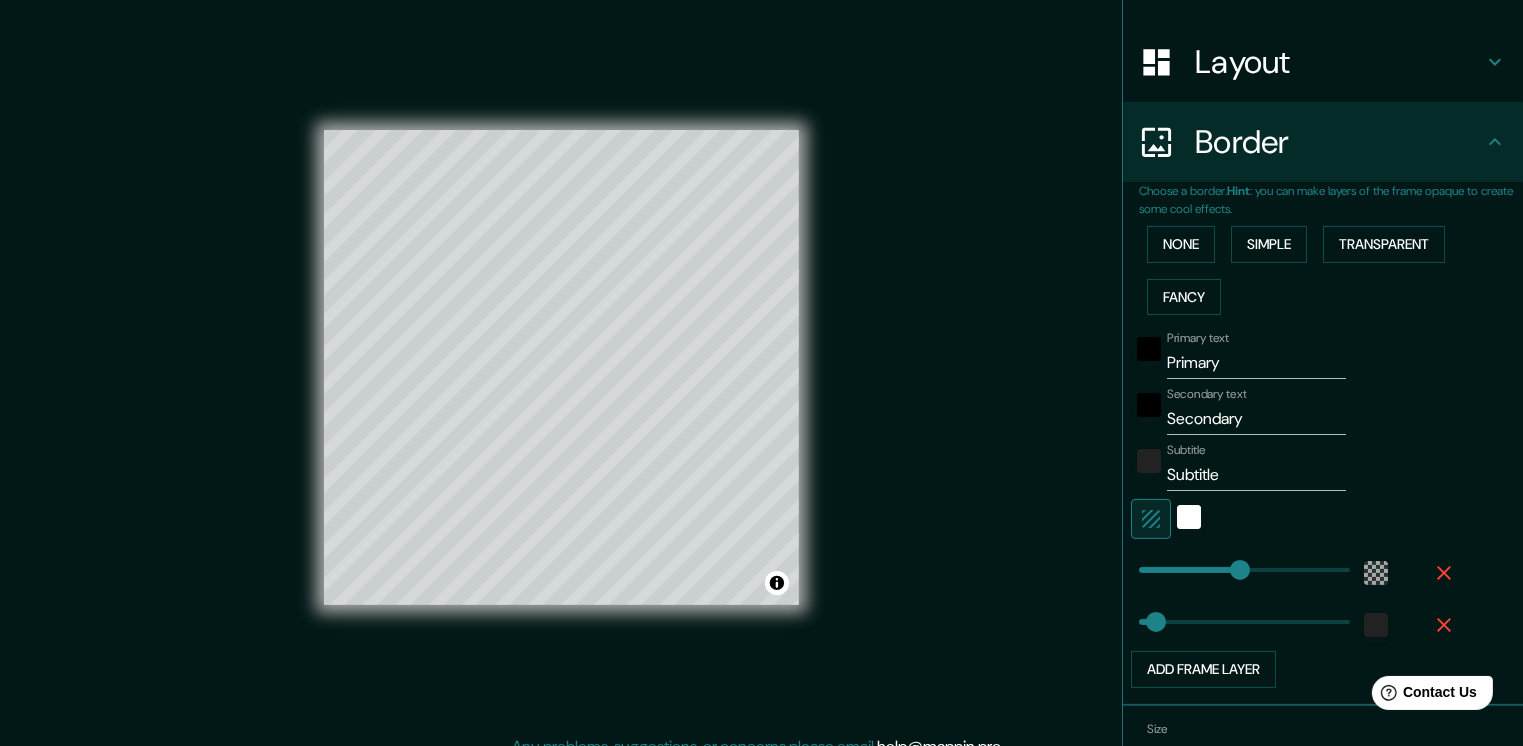 scroll, scrollTop: 300, scrollLeft: 0, axis: vertical 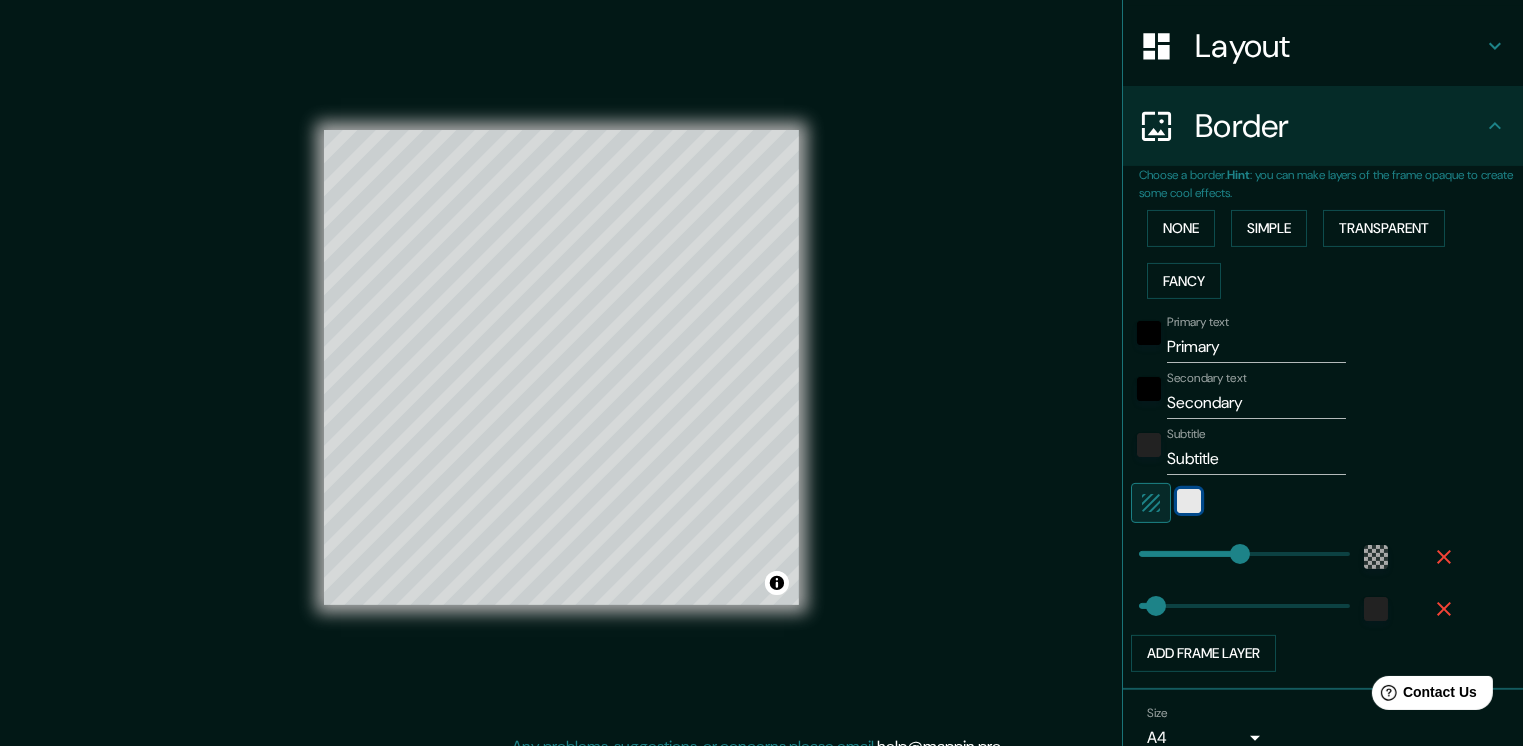 click at bounding box center (1189, 501) 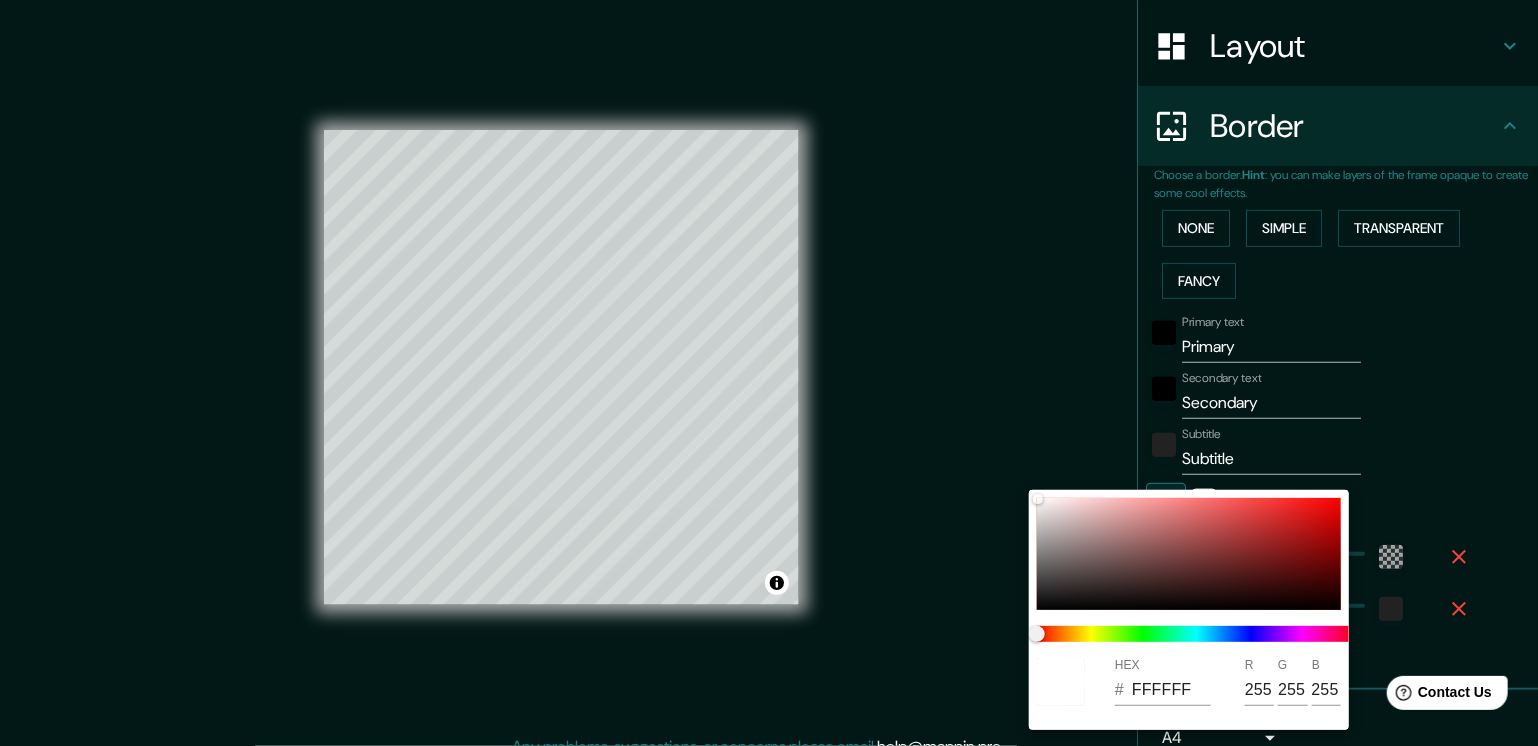 click at bounding box center [769, 373] 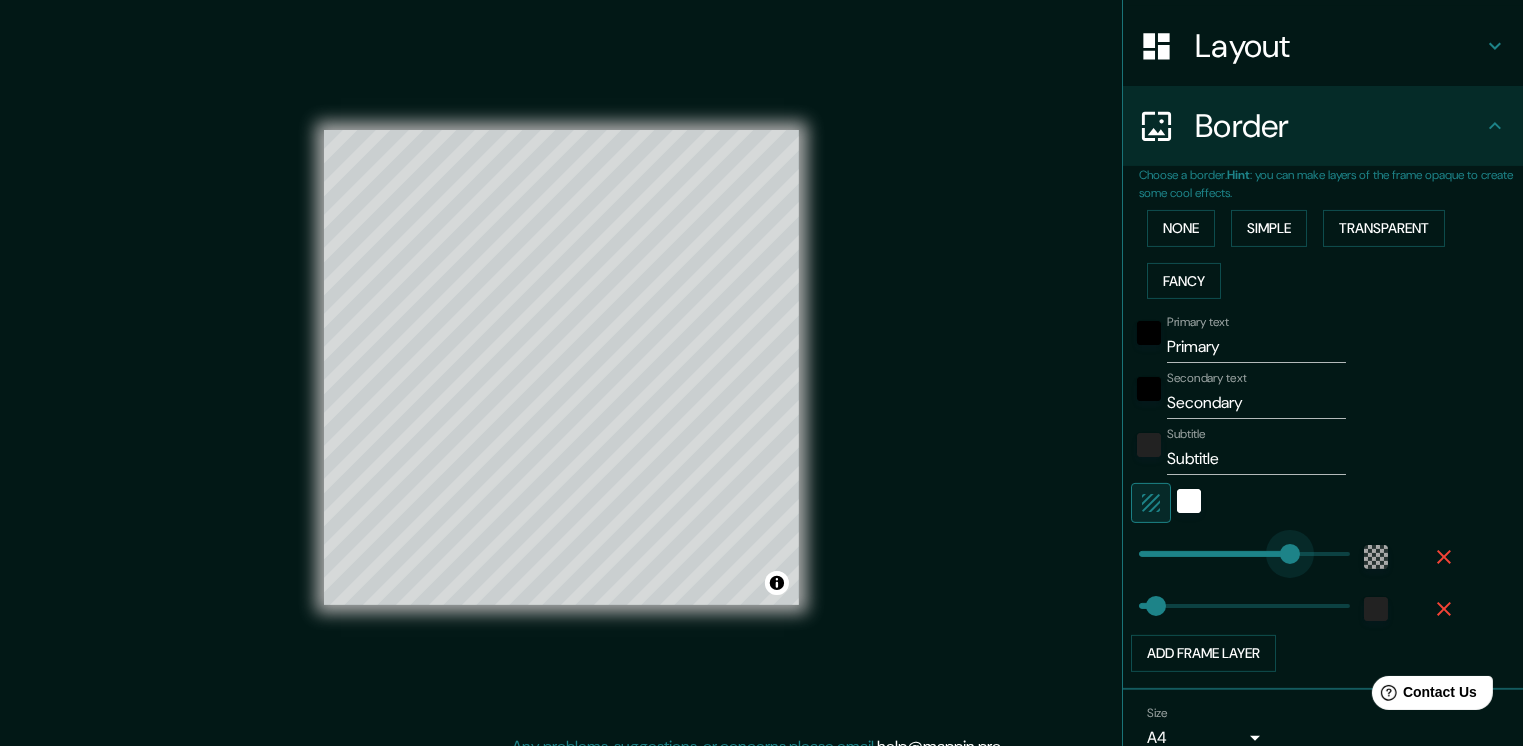 drag, startPoint x: 1228, startPoint y: 553, endPoint x: 1275, endPoint y: 557, distance: 47.169907 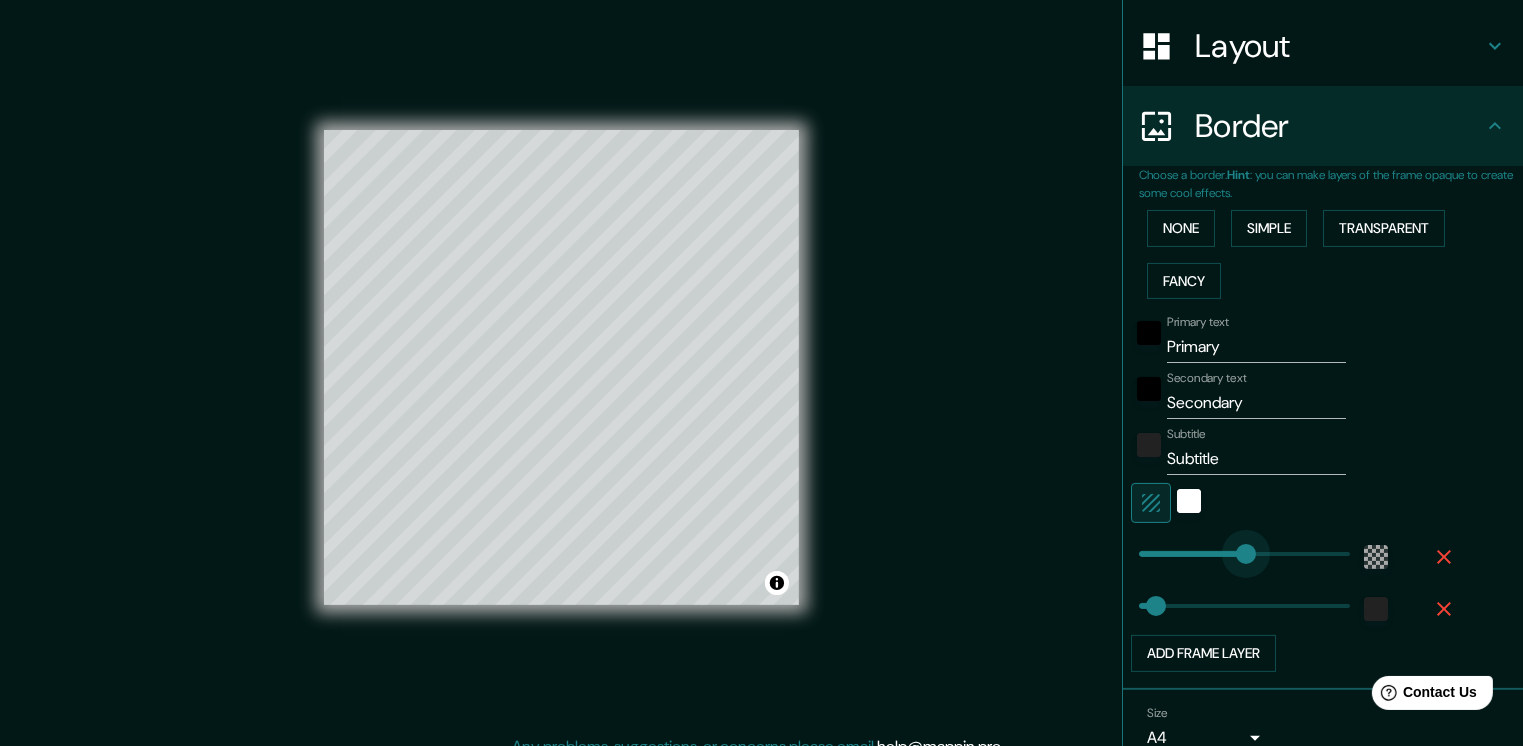 drag, startPoint x: 1275, startPoint y: 557, endPoint x: 1231, endPoint y: 557, distance: 44 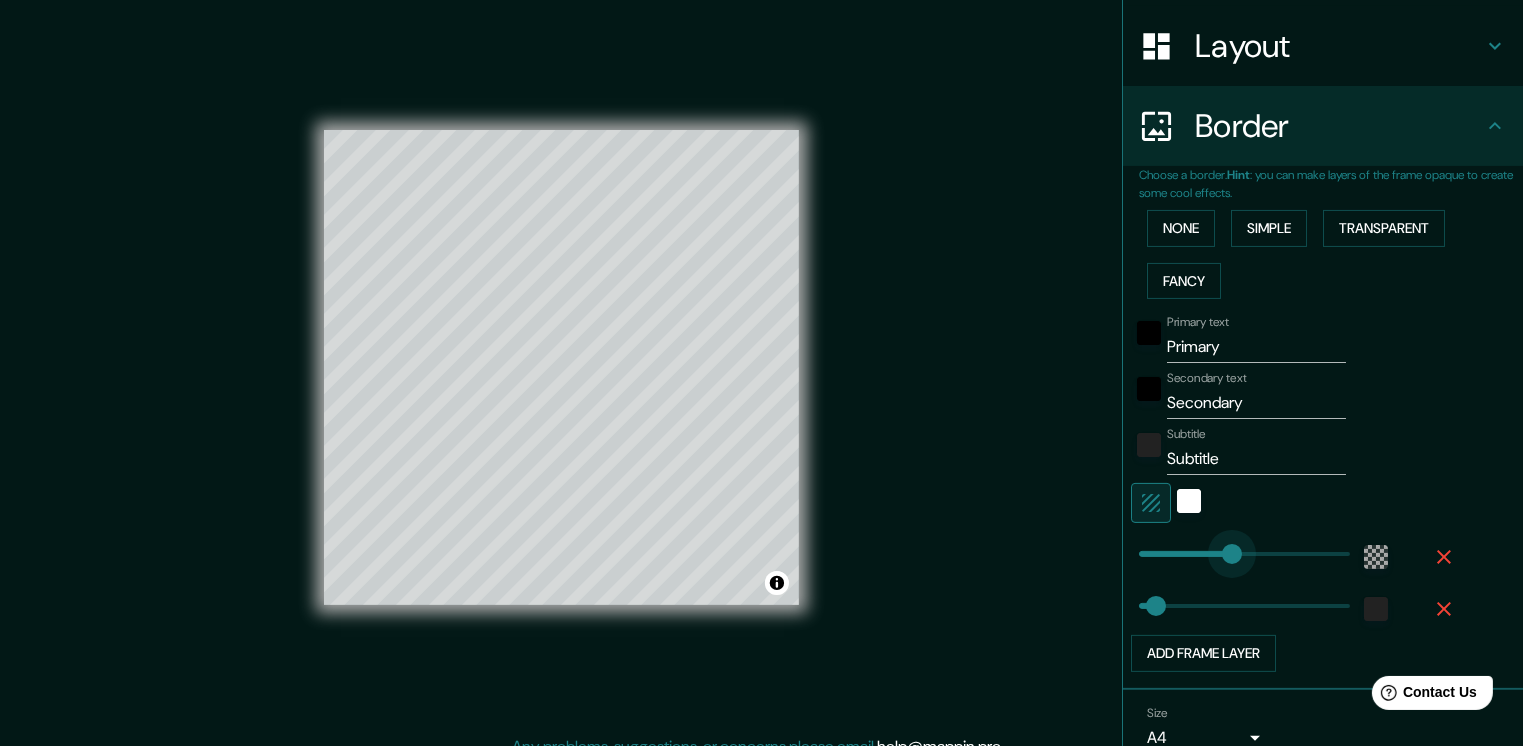 drag, startPoint x: 1228, startPoint y: 557, endPoint x: 1204, endPoint y: 557, distance: 24 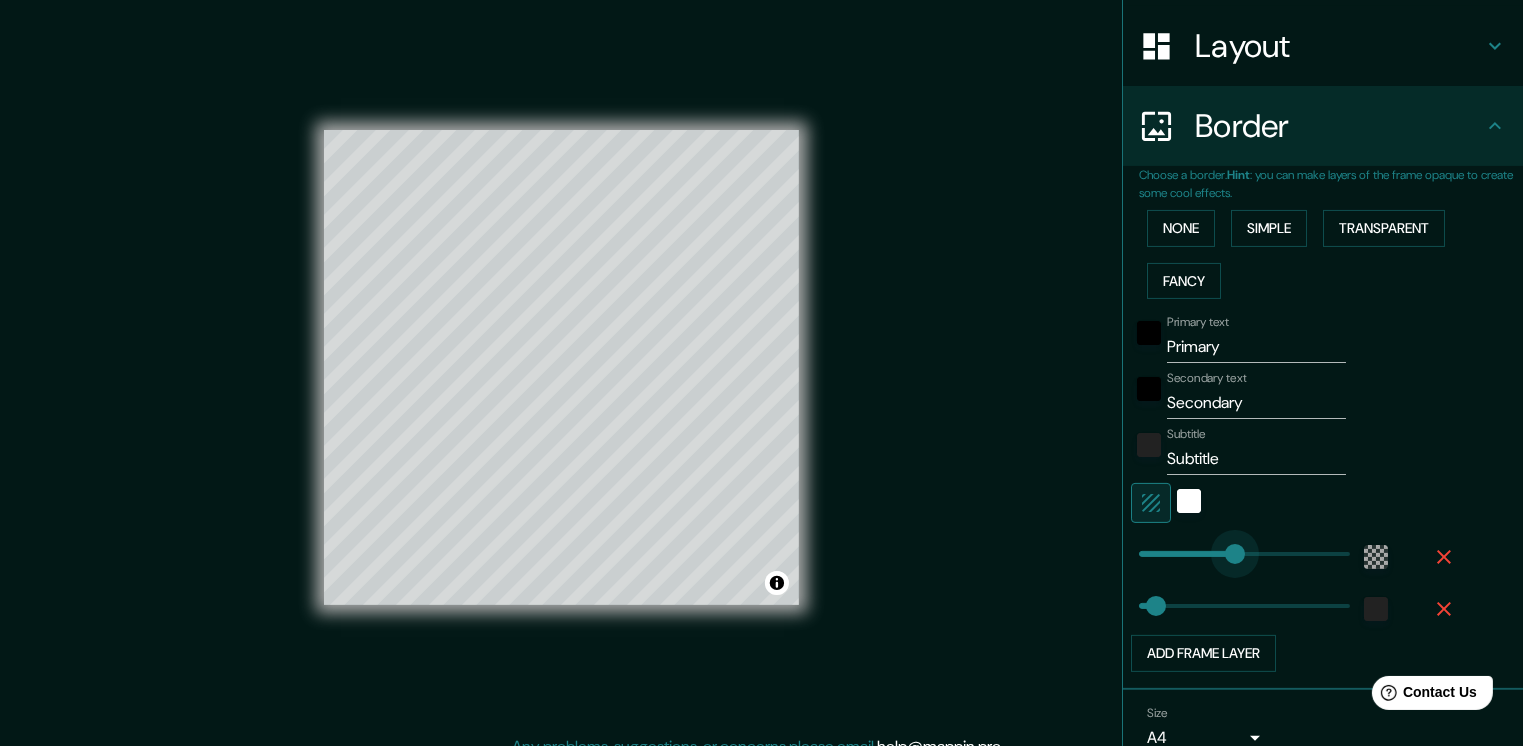 drag, startPoint x: 1208, startPoint y: 557, endPoint x: 1220, endPoint y: 557, distance: 12 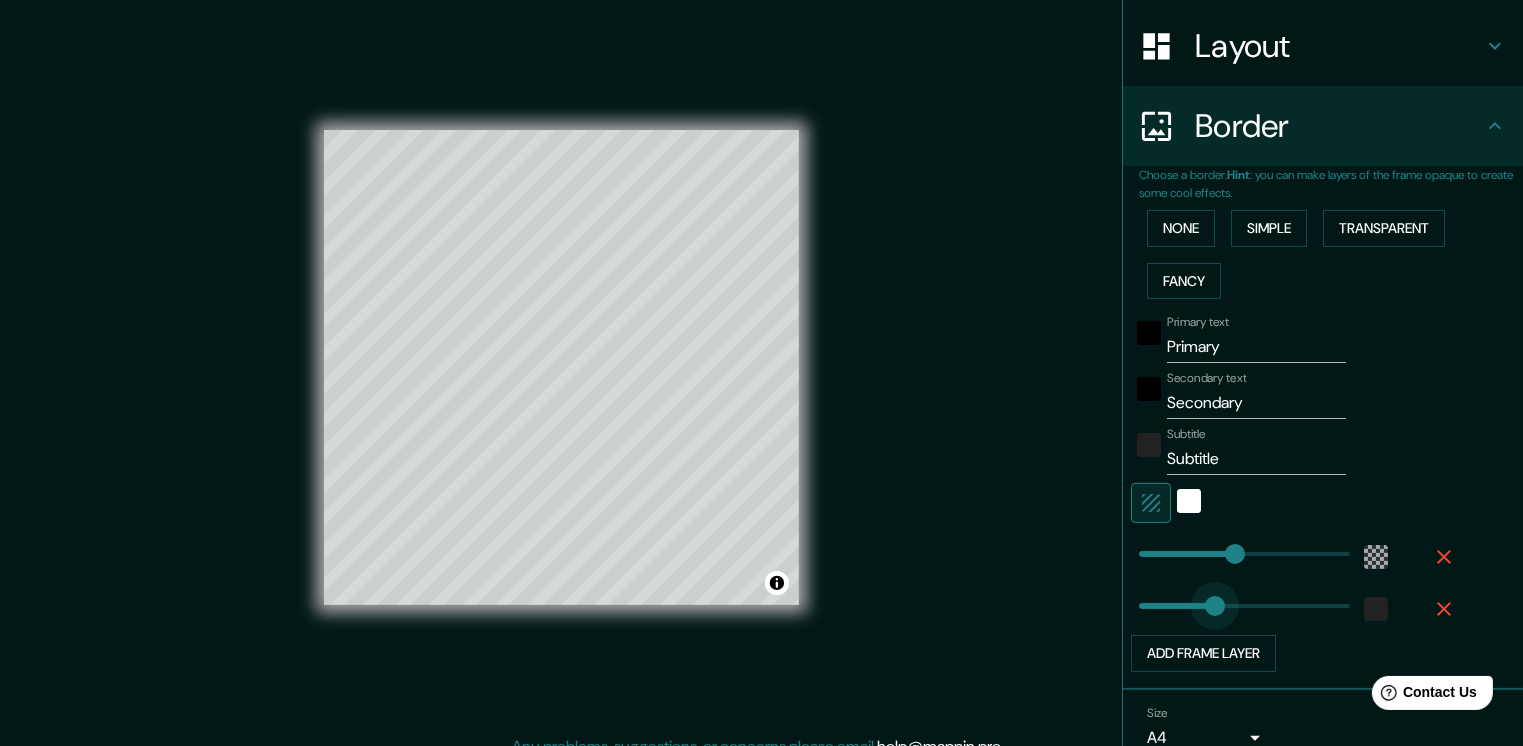 drag, startPoint x: 1140, startPoint y: 607, endPoint x: 1200, endPoint y: 602, distance: 60.207973 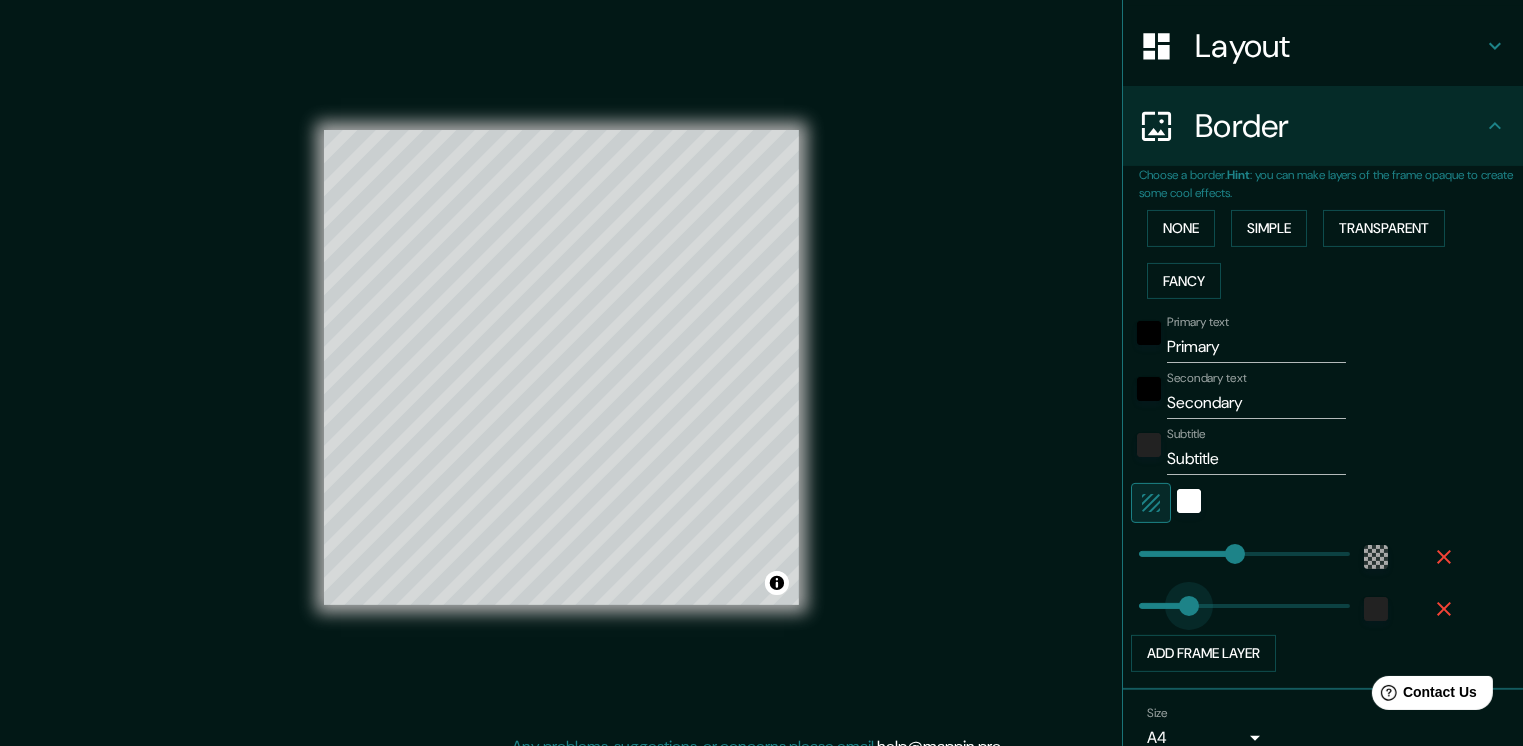 drag, startPoint x: 1197, startPoint y: 600, endPoint x: 1166, endPoint y: 601, distance: 31.016125 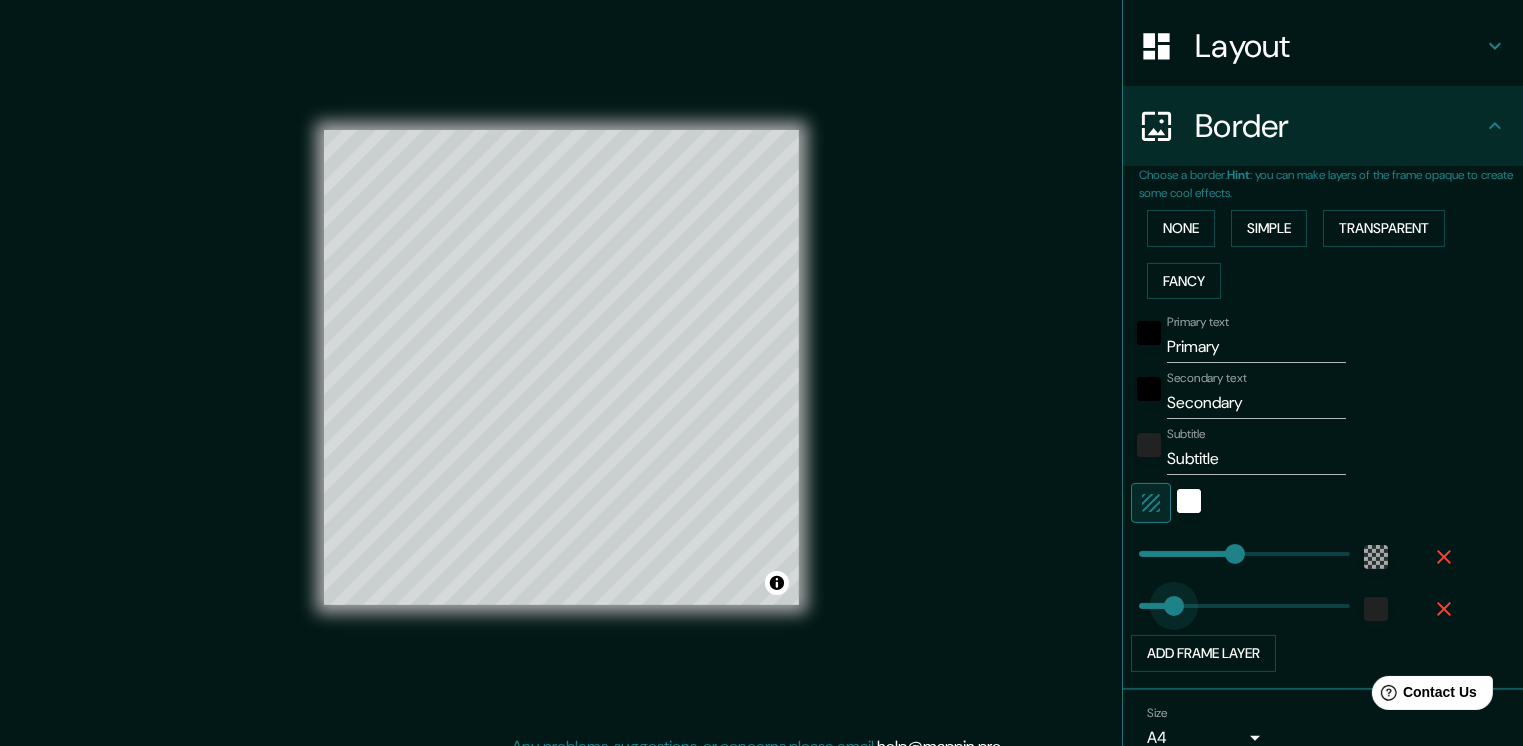 drag, startPoint x: 1166, startPoint y: 601, endPoint x: 1155, endPoint y: 601, distance: 11 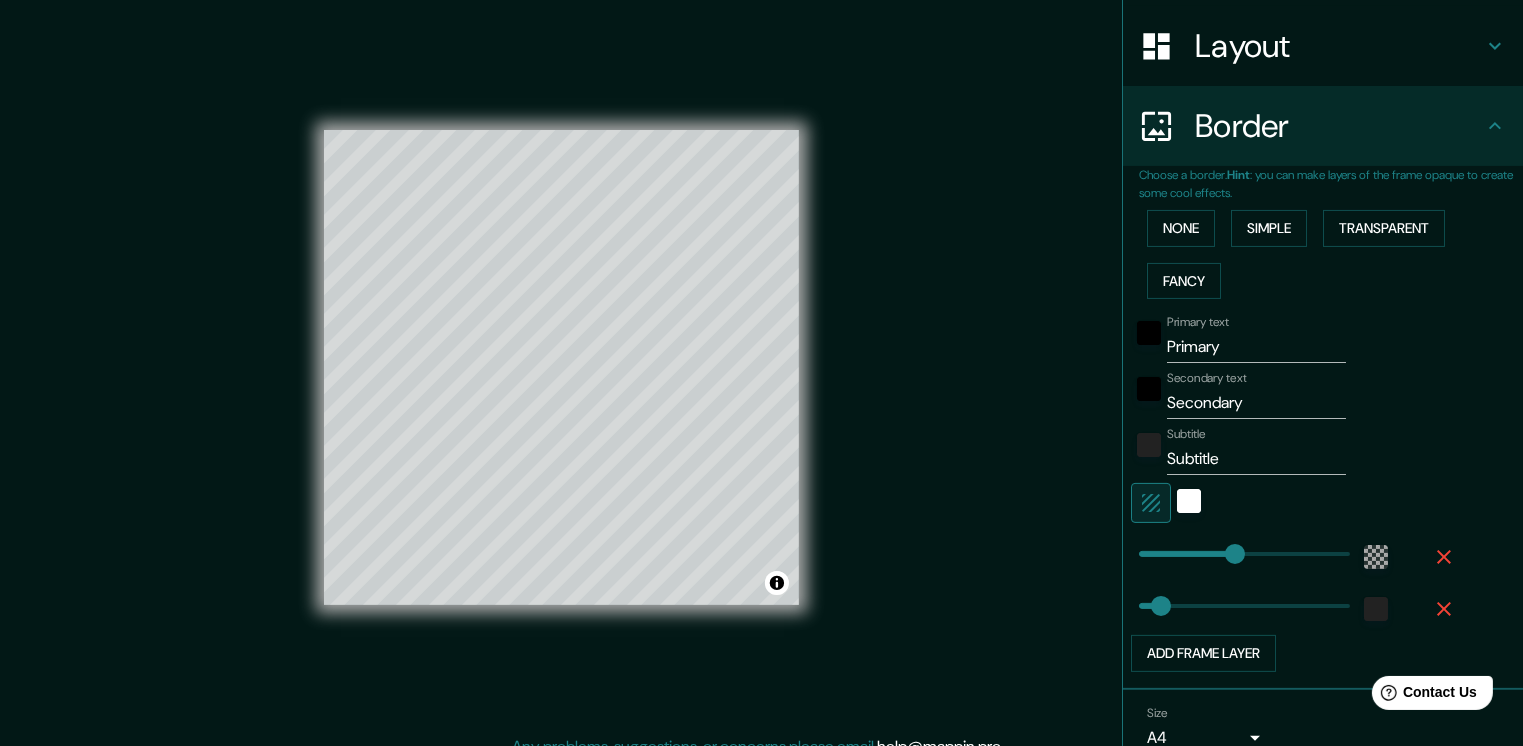click at bounding box center [1151, 503] 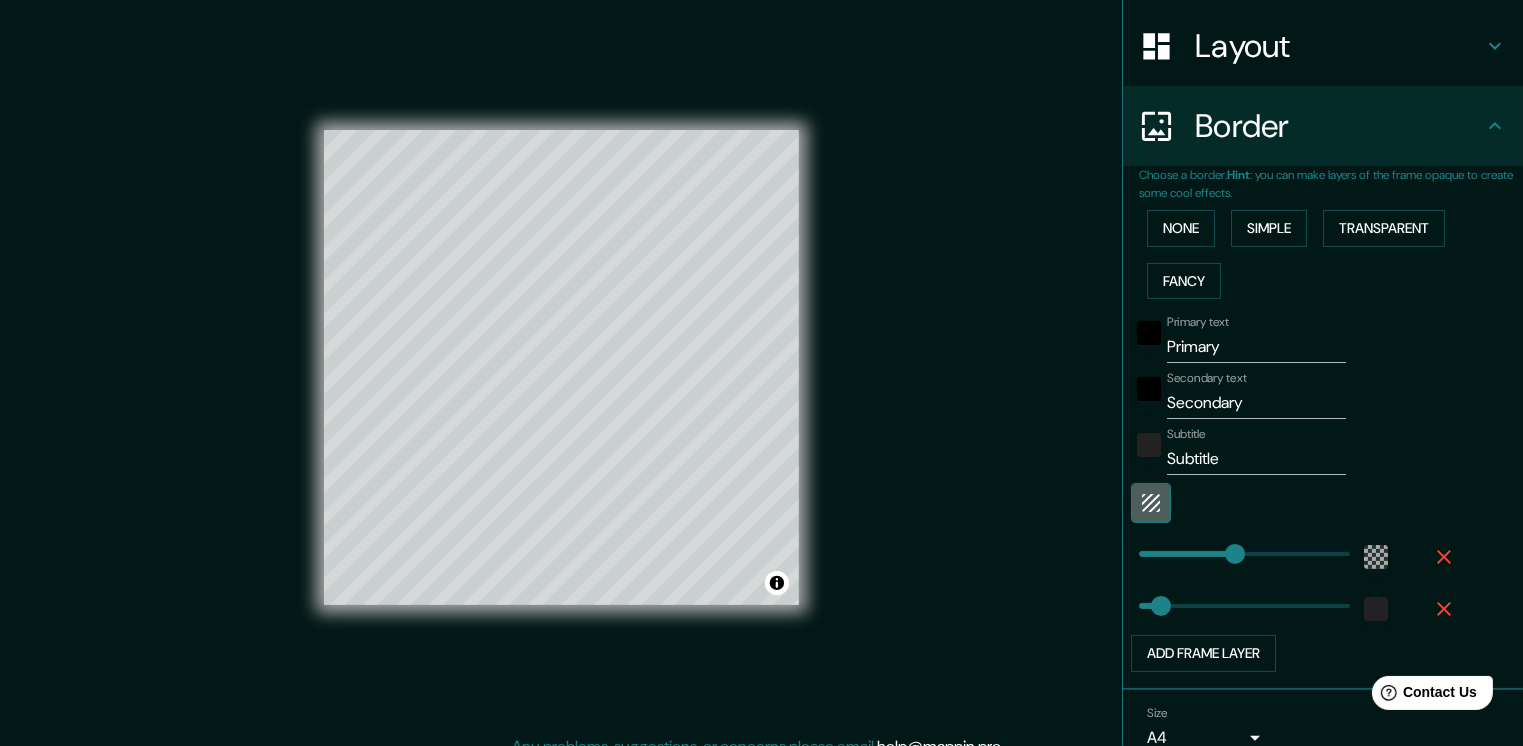 click at bounding box center (1151, 503) 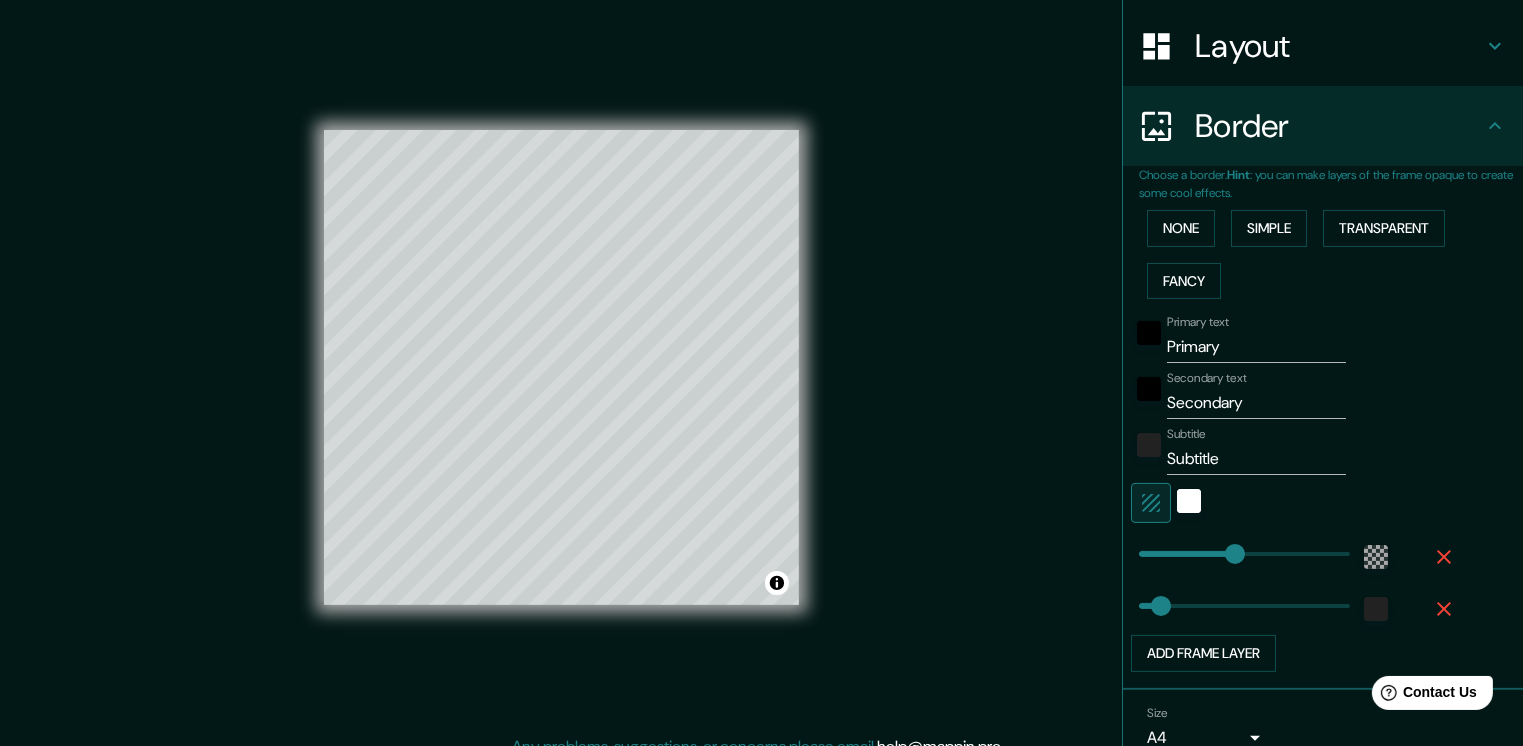 click at bounding box center (1151, 503) 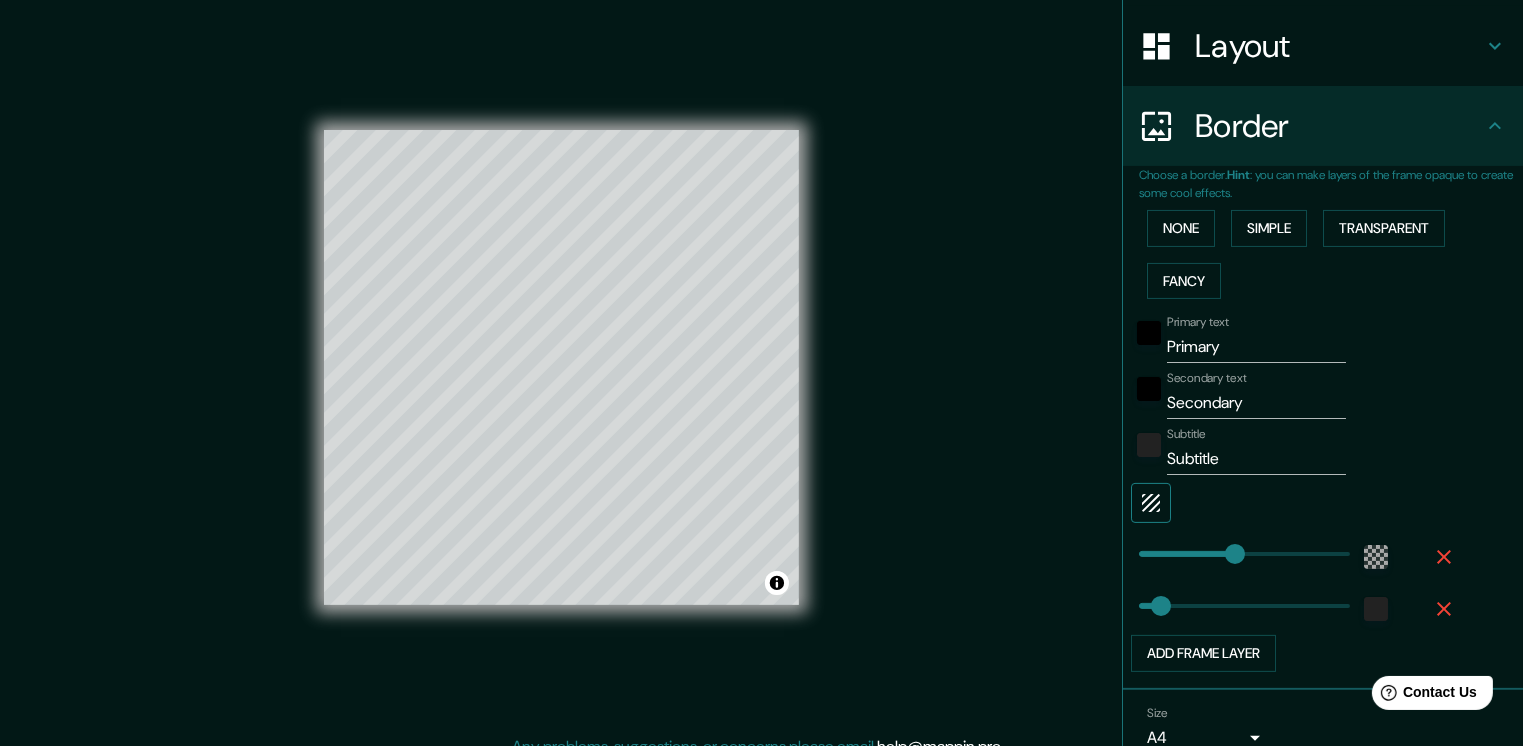 click at bounding box center [1151, 503] 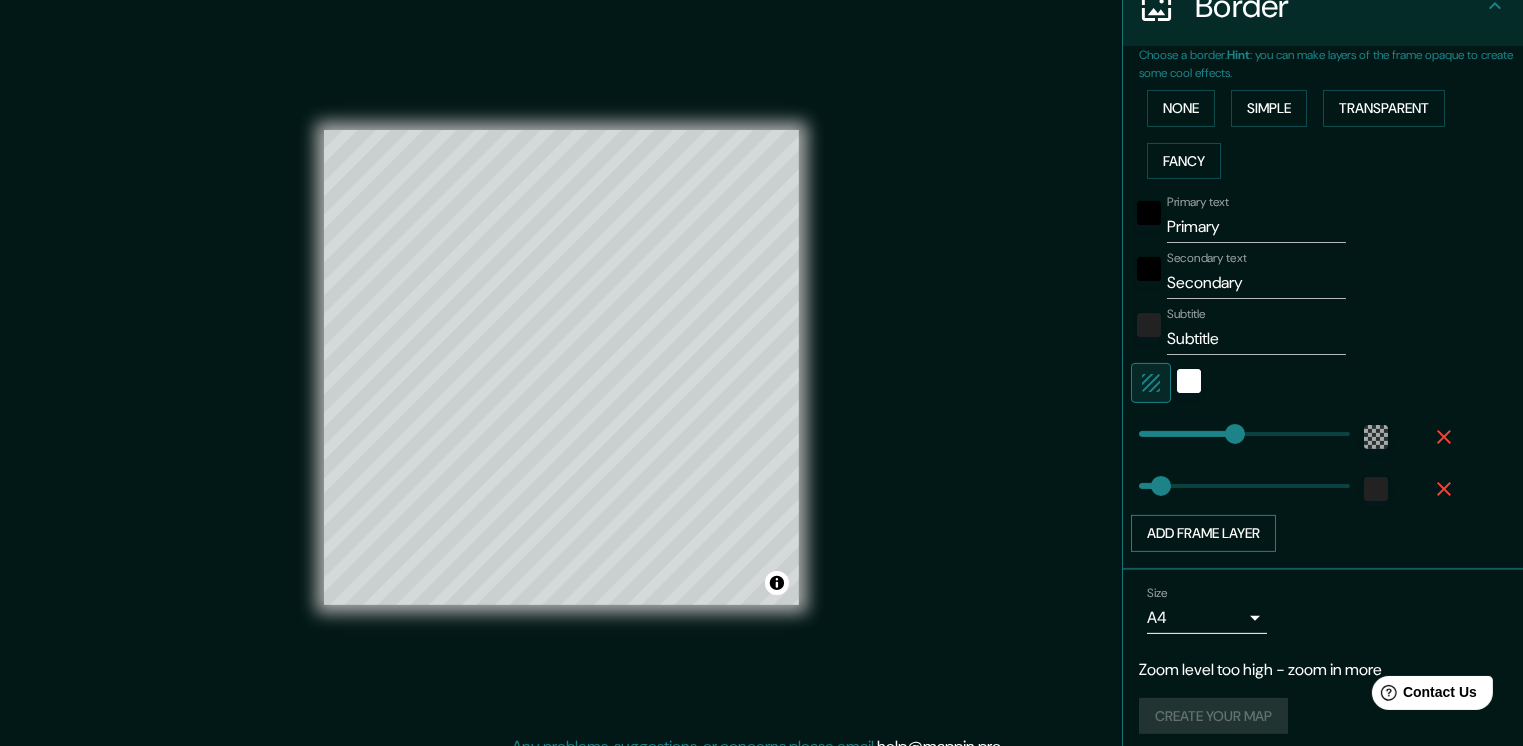 scroll, scrollTop: 428, scrollLeft: 0, axis: vertical 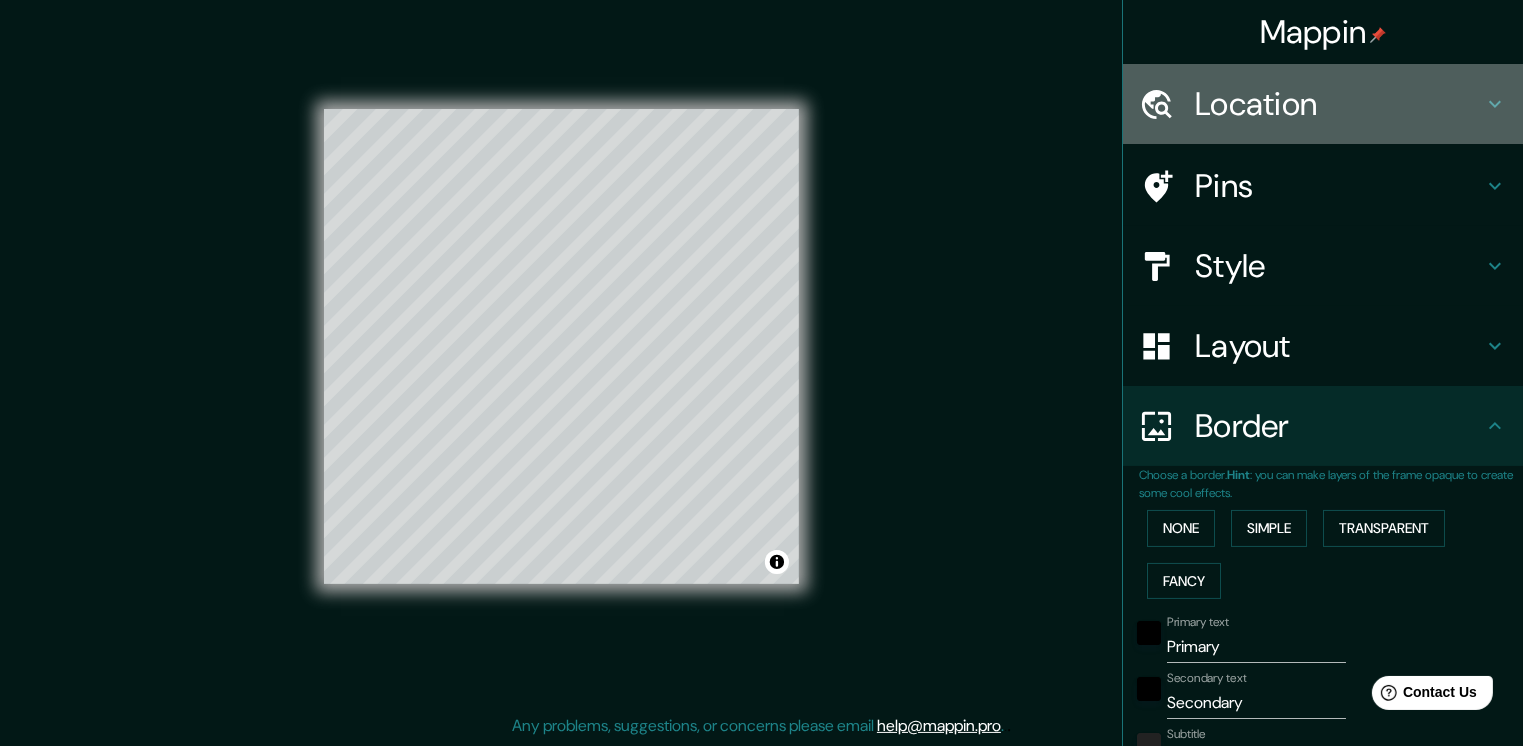 click on "Location" at bounding box center [1339, 104] 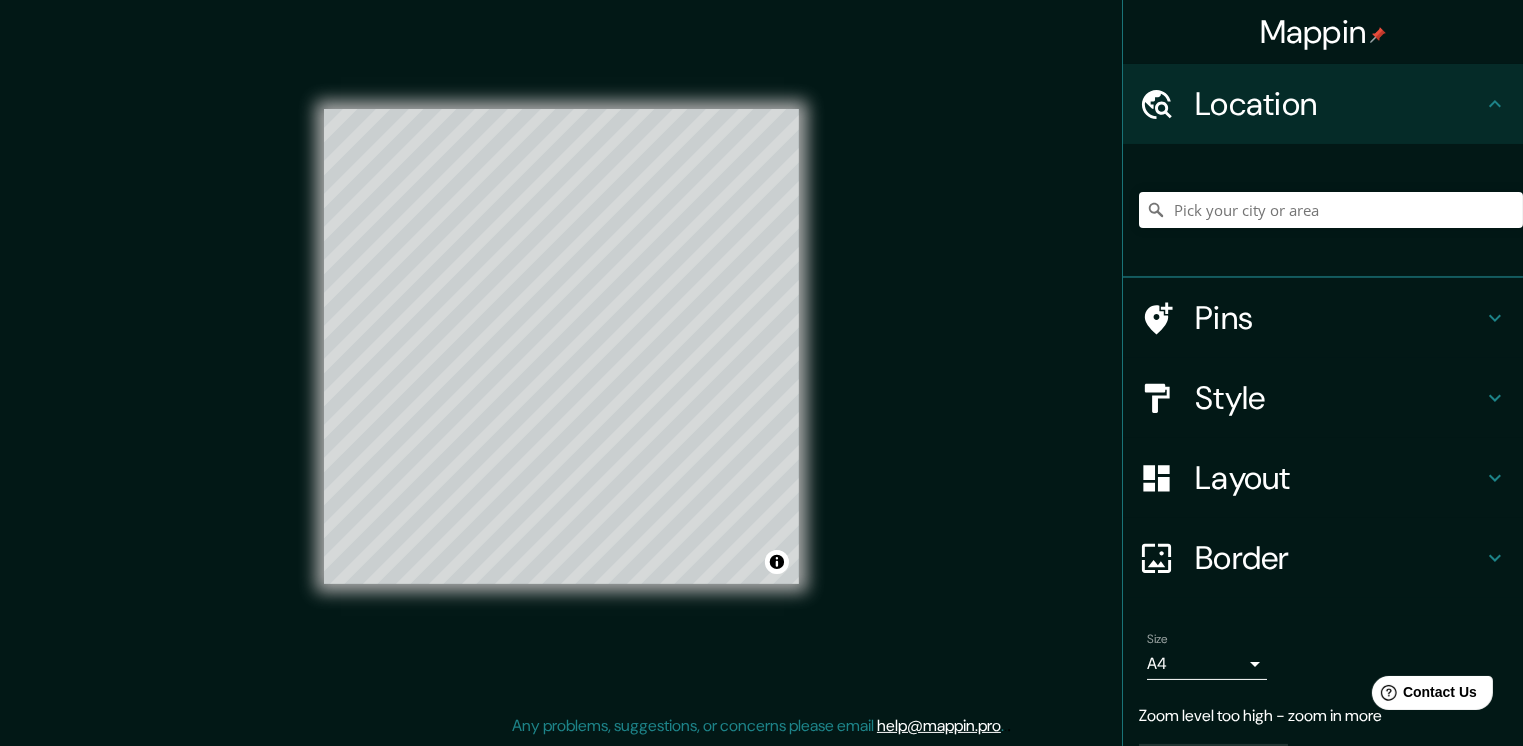 scroll, scrollTop: 57, scrollLeft: 0, axis: vertical 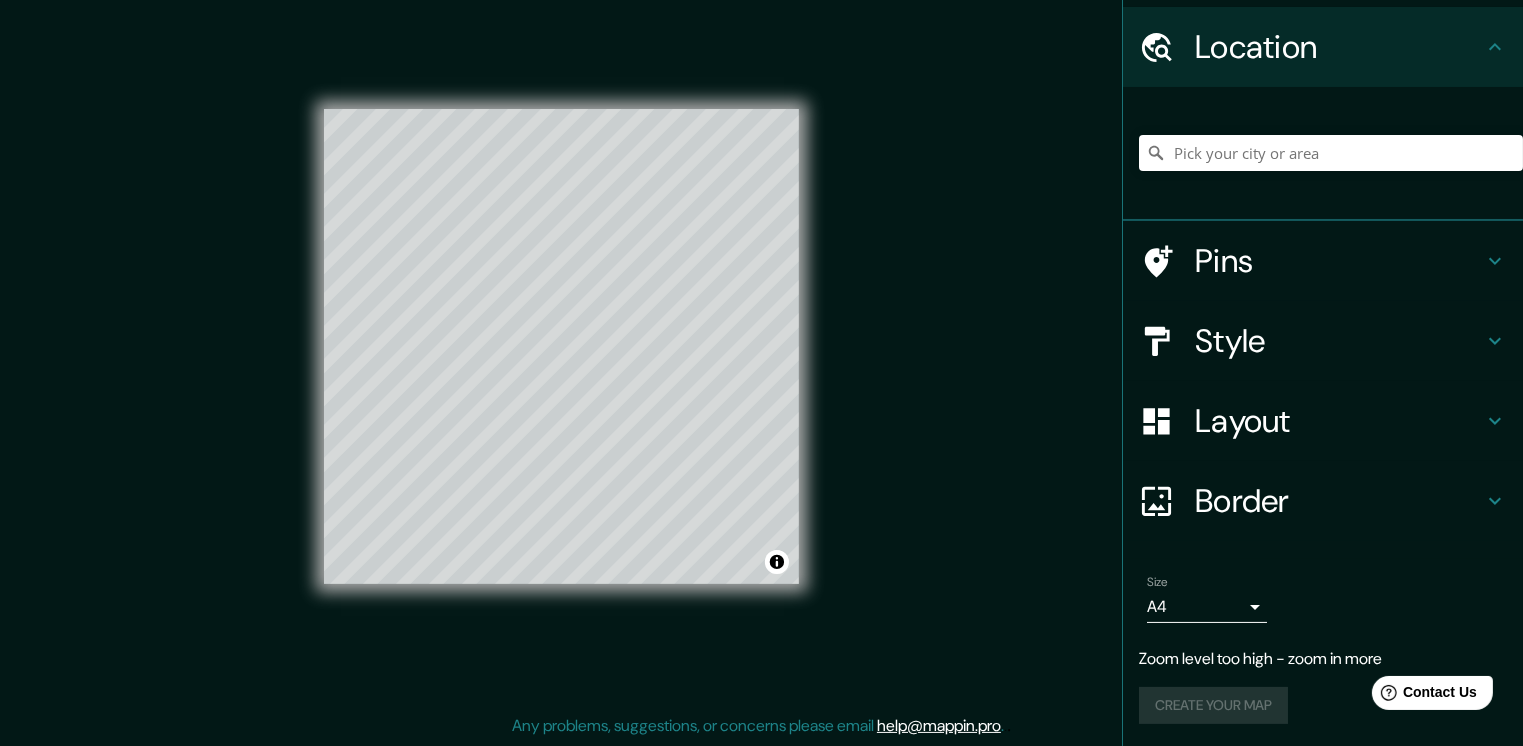 click on "Create your map" at bounding box center (1323, 705) 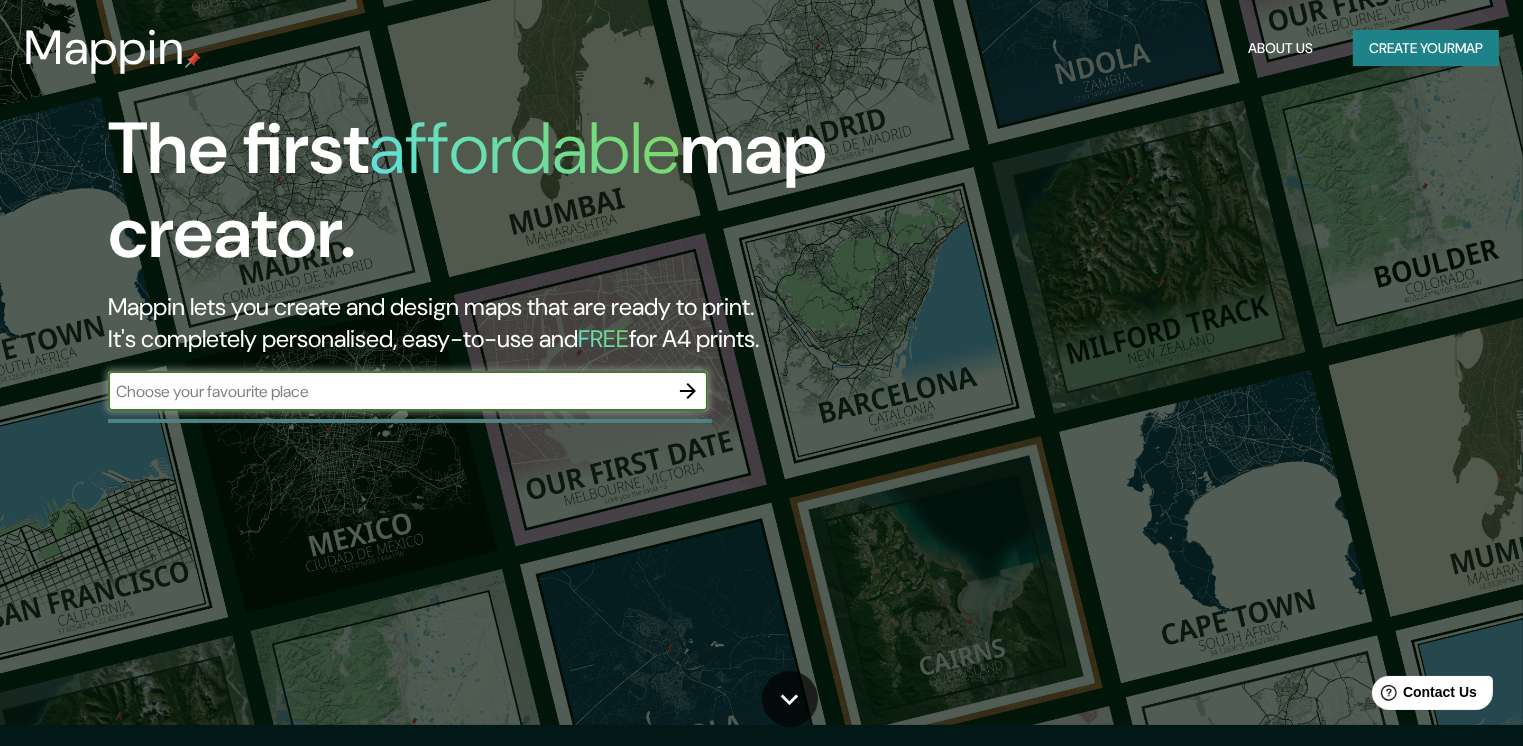 scroll, scrollTop: 0, scrollLeft: 0, axis: both 